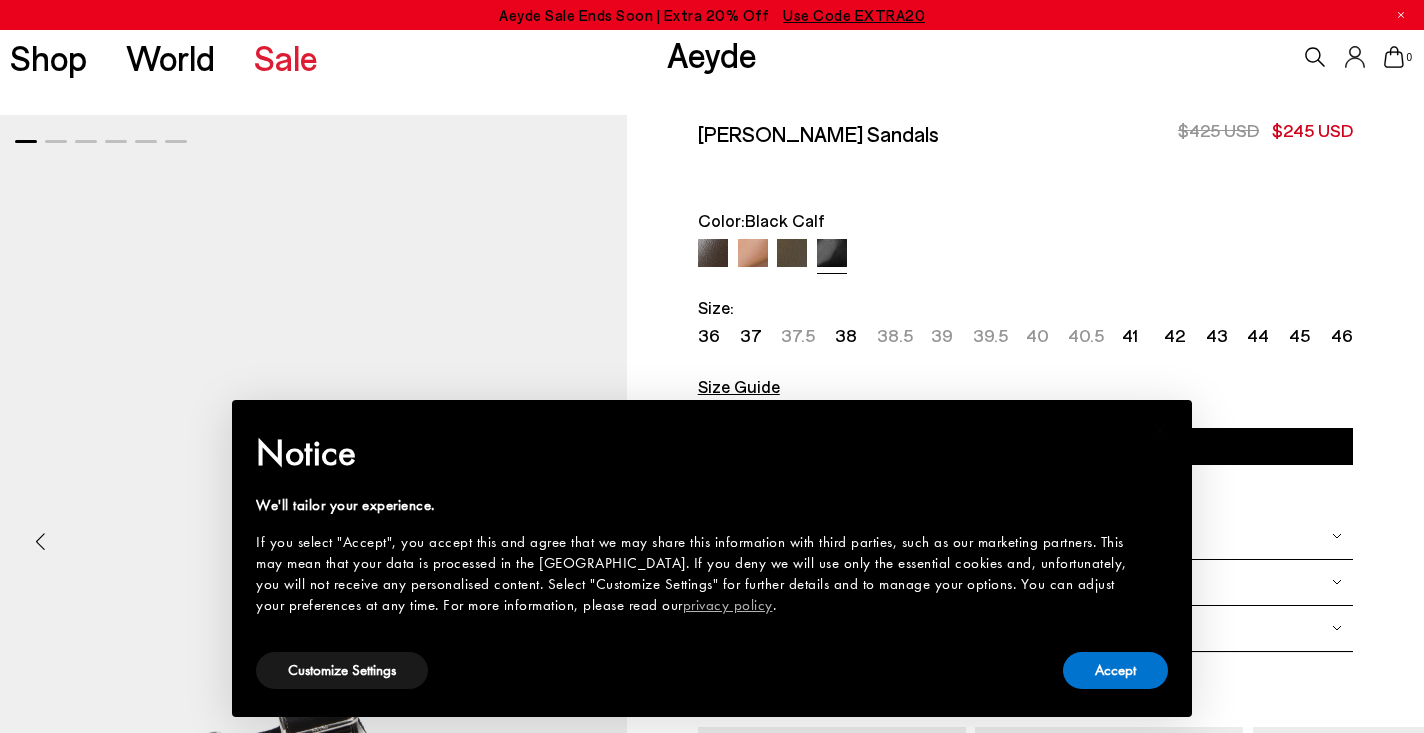 scroll, scrollTop: 0, scrollLeft: 0, axis: both 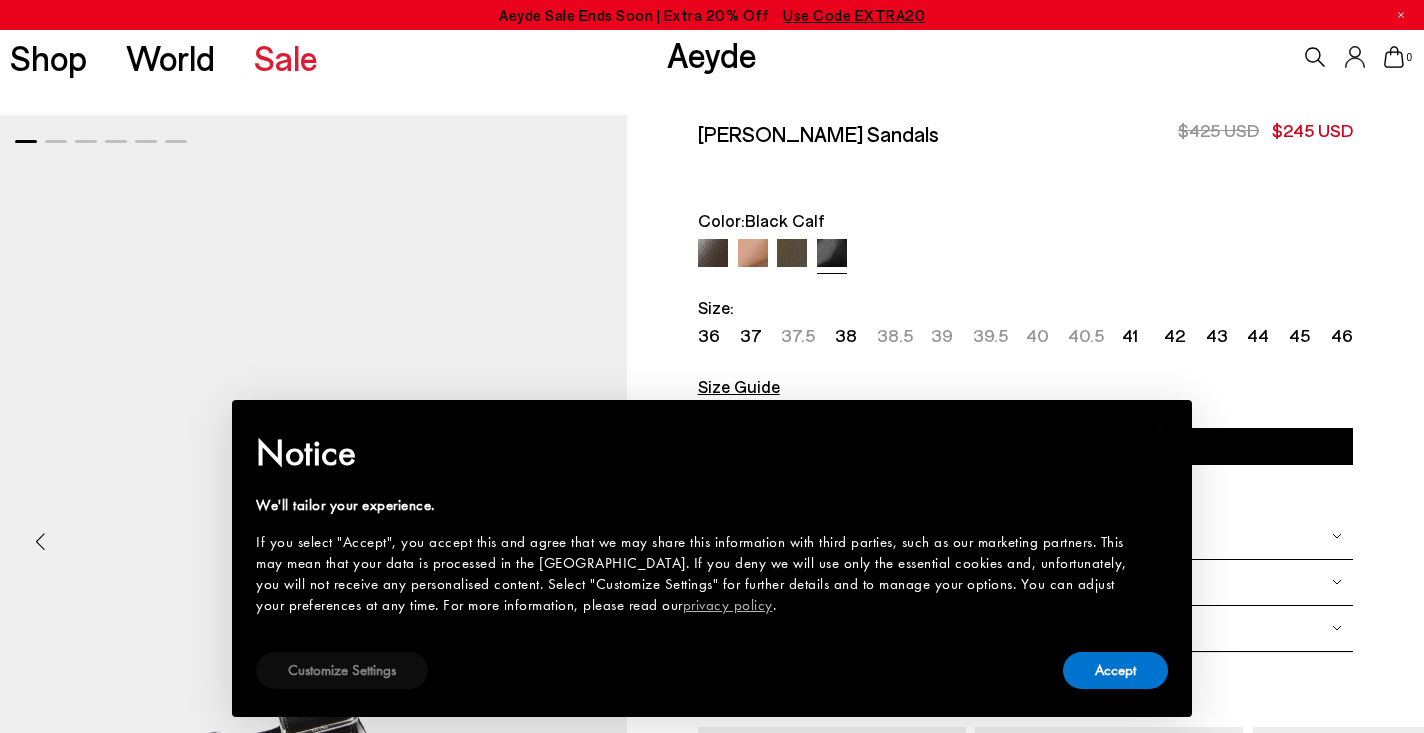 click on "Customize Settings" at bounding box center [342, 670] 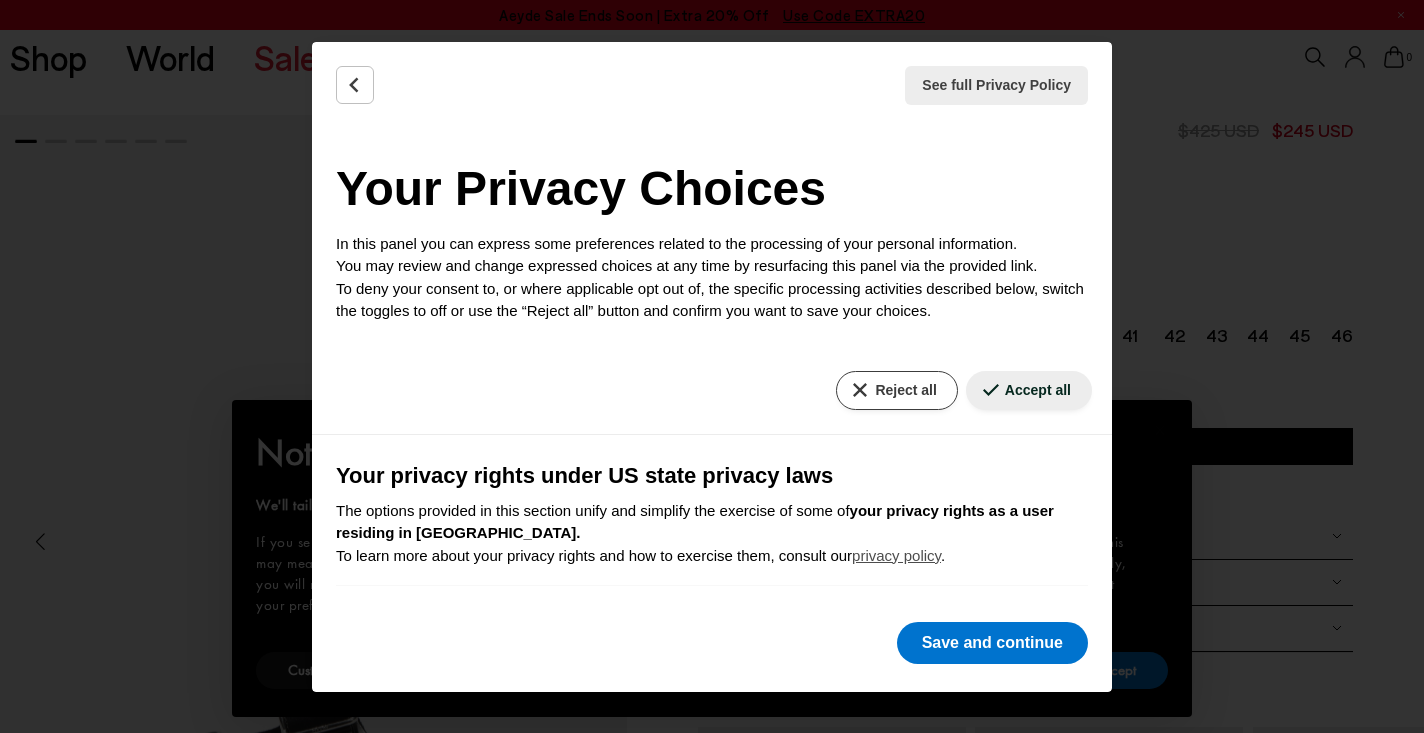 click on "Reject all" at bounding box center (896, 390) 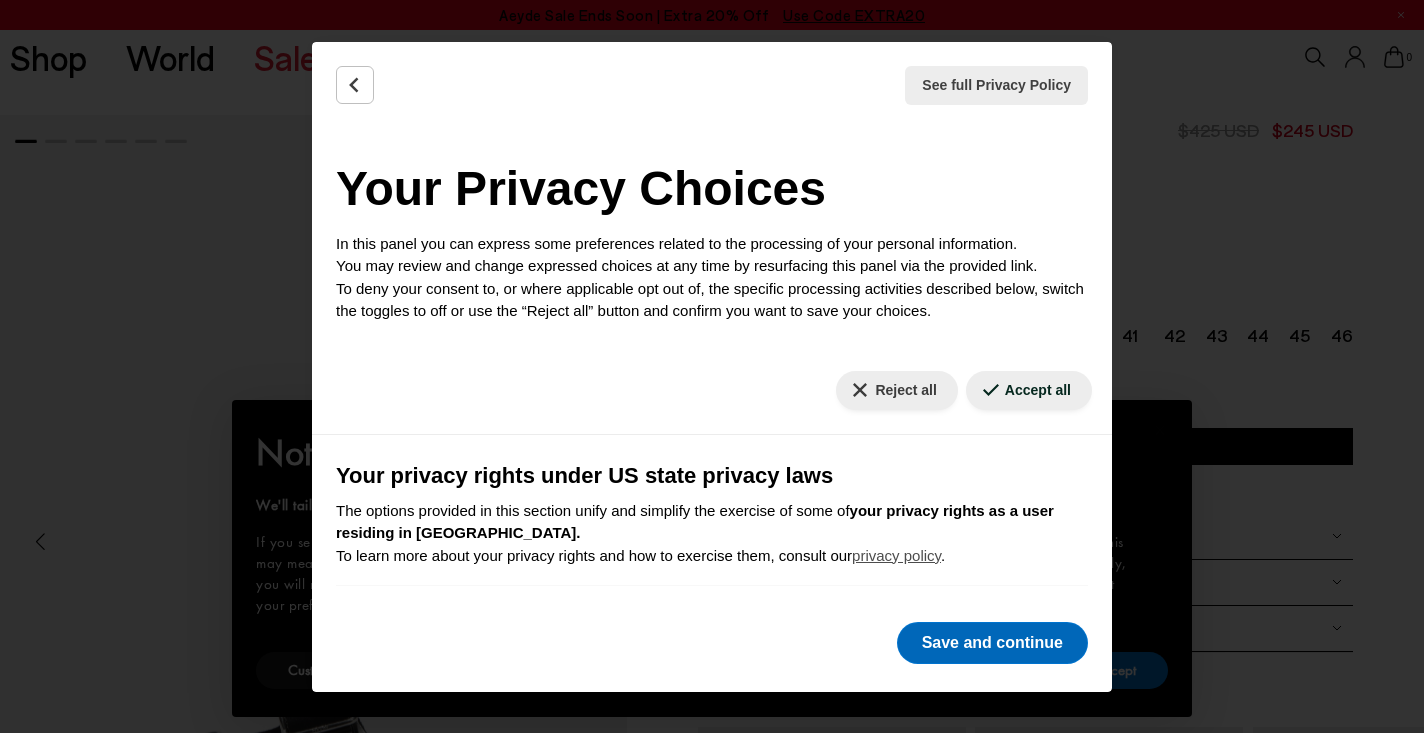 click on "Save and continue" at bounding box center (992, 643) 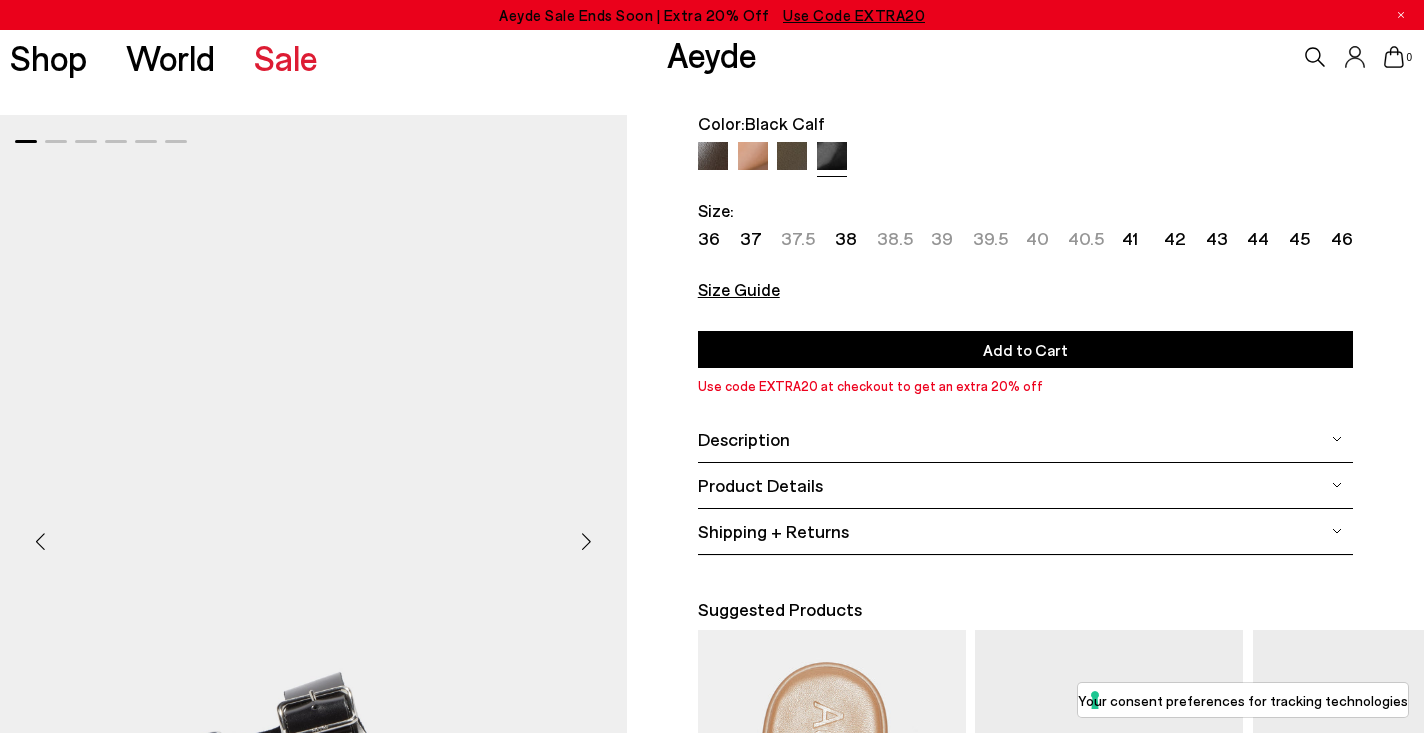 scroll, scrollTop: 99, scrollLeft: 0, axis: vertical 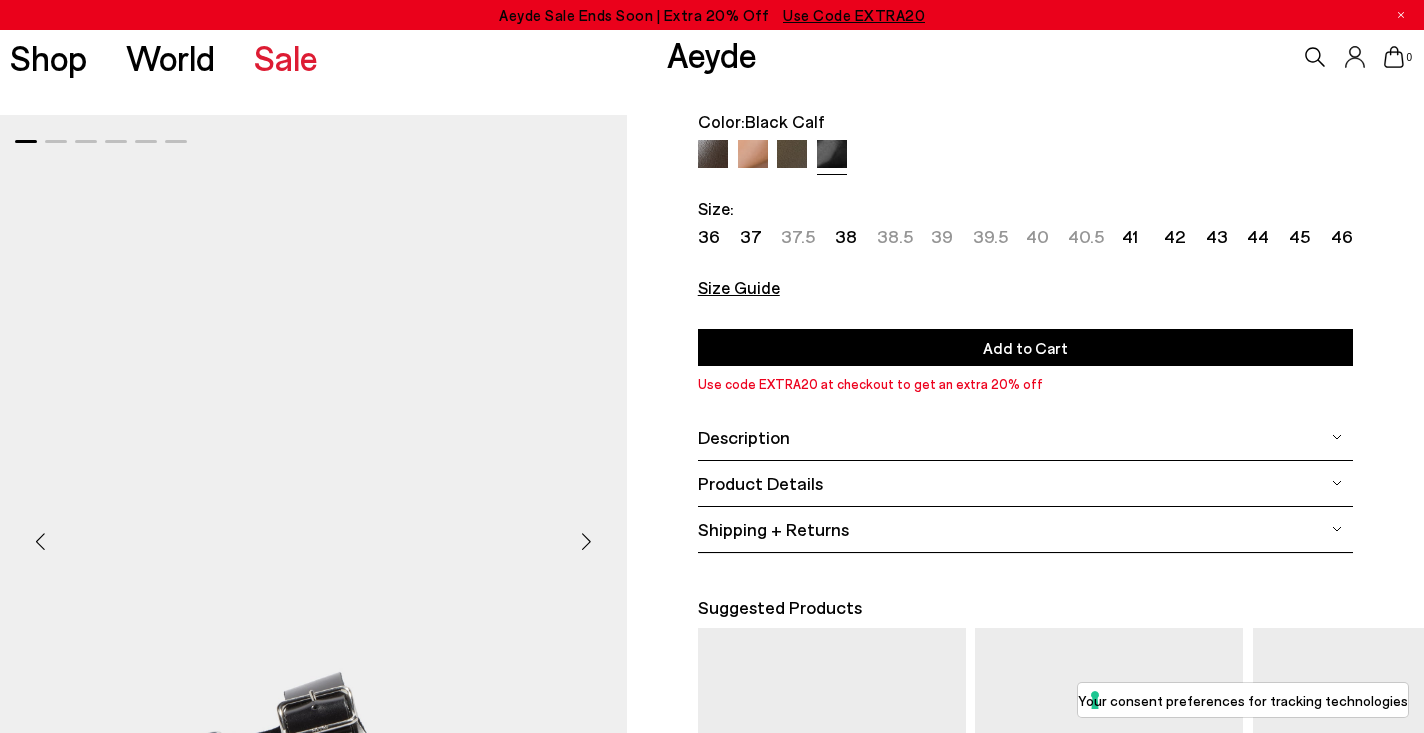 click at bounding box center [753, 155] 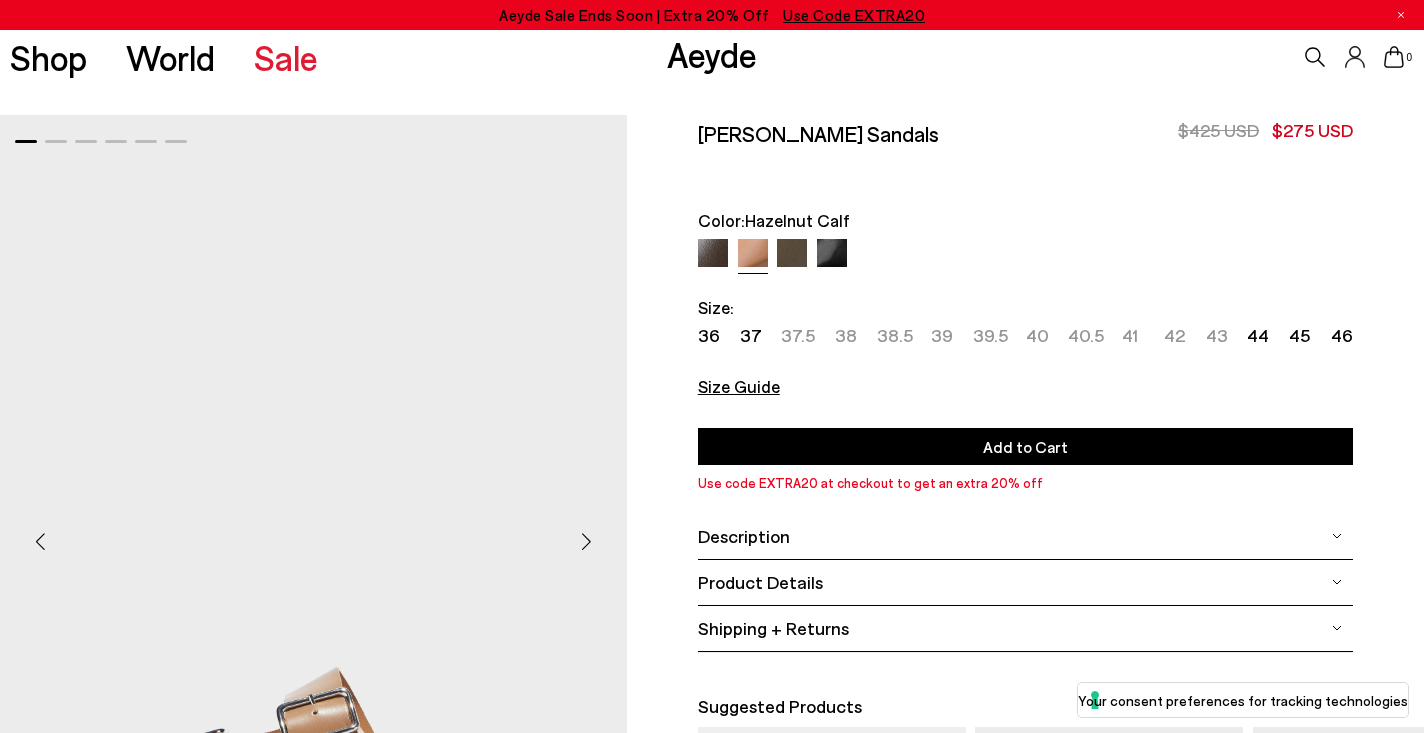 scroll, scrollTop: 0, scrollLeft: 0, axis: both 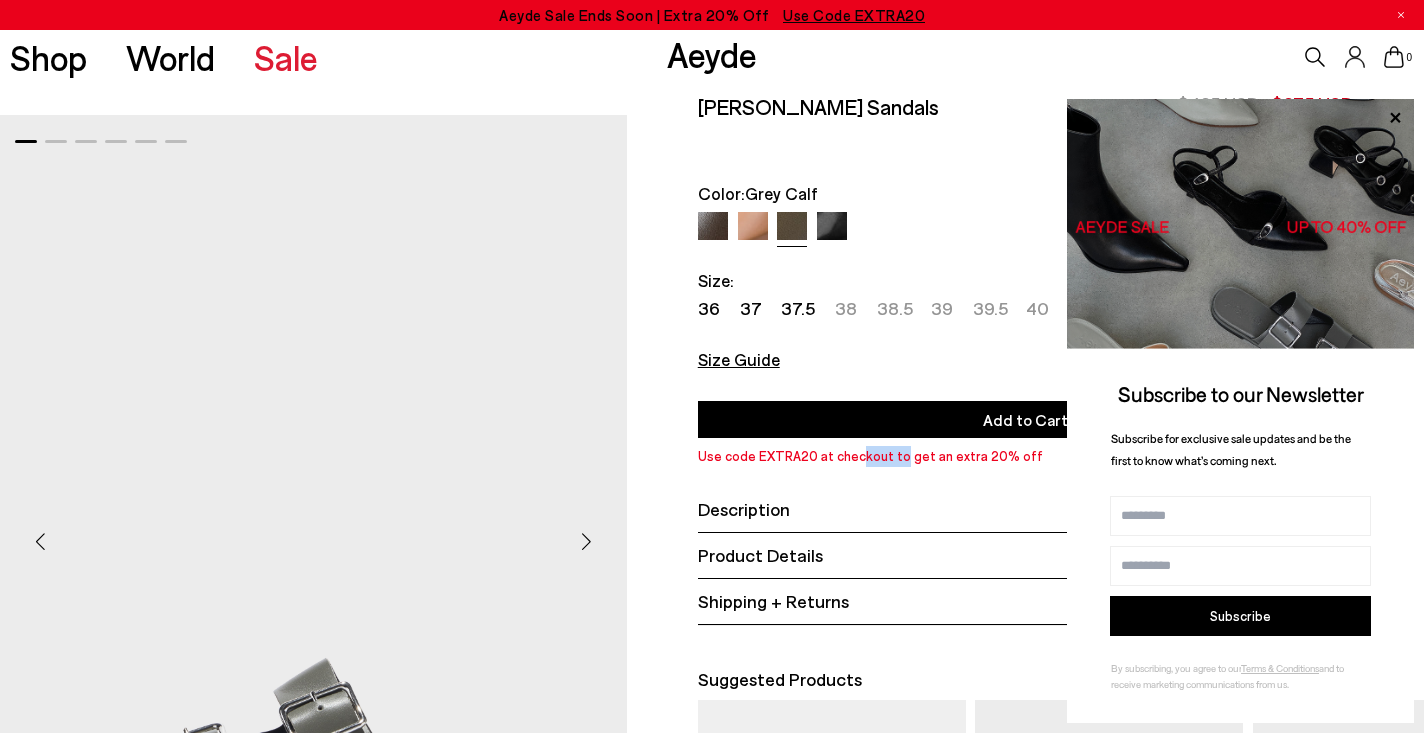 drag, startPoint x: 806, startPoint y: 454, endPoint x: 753, endPoint y: 454, distance: 53 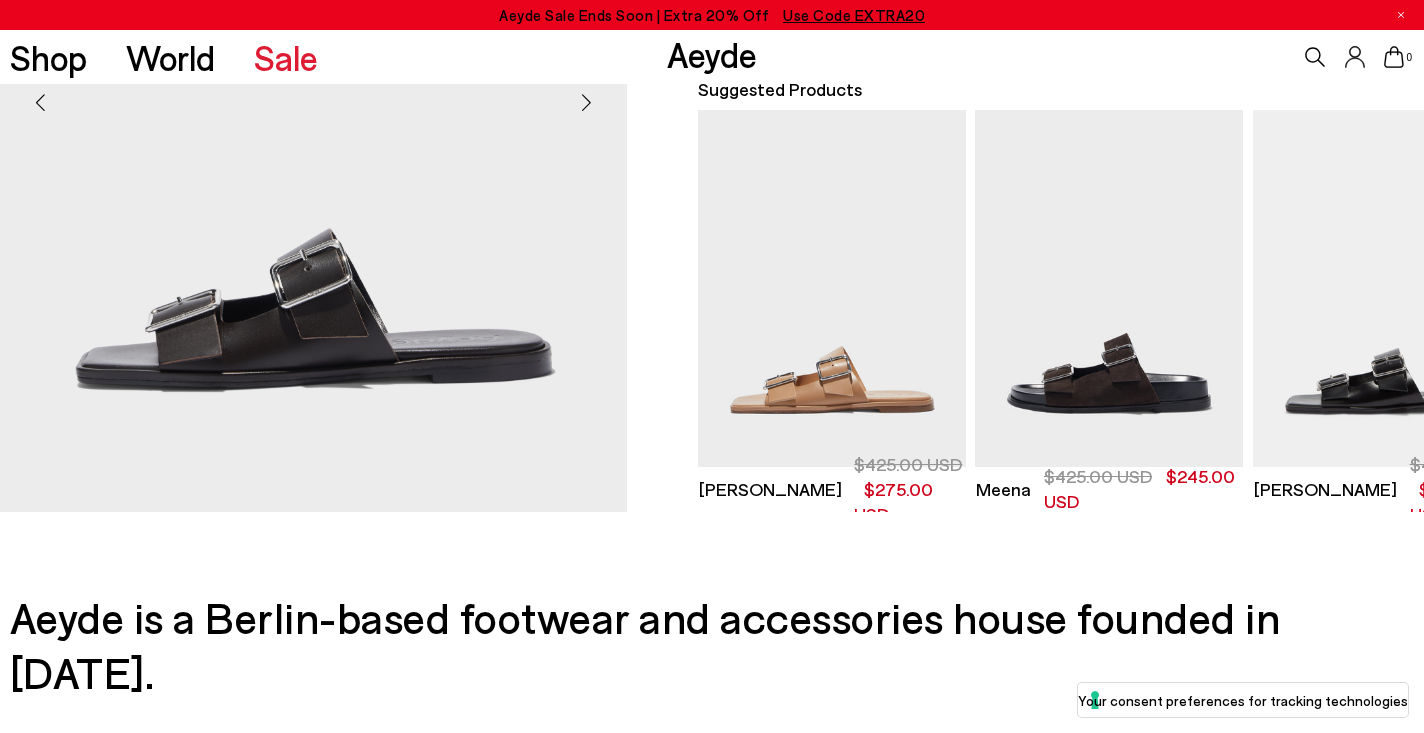 scroll, scrollTop: 578, scrollLeft: 0, axis: vertical 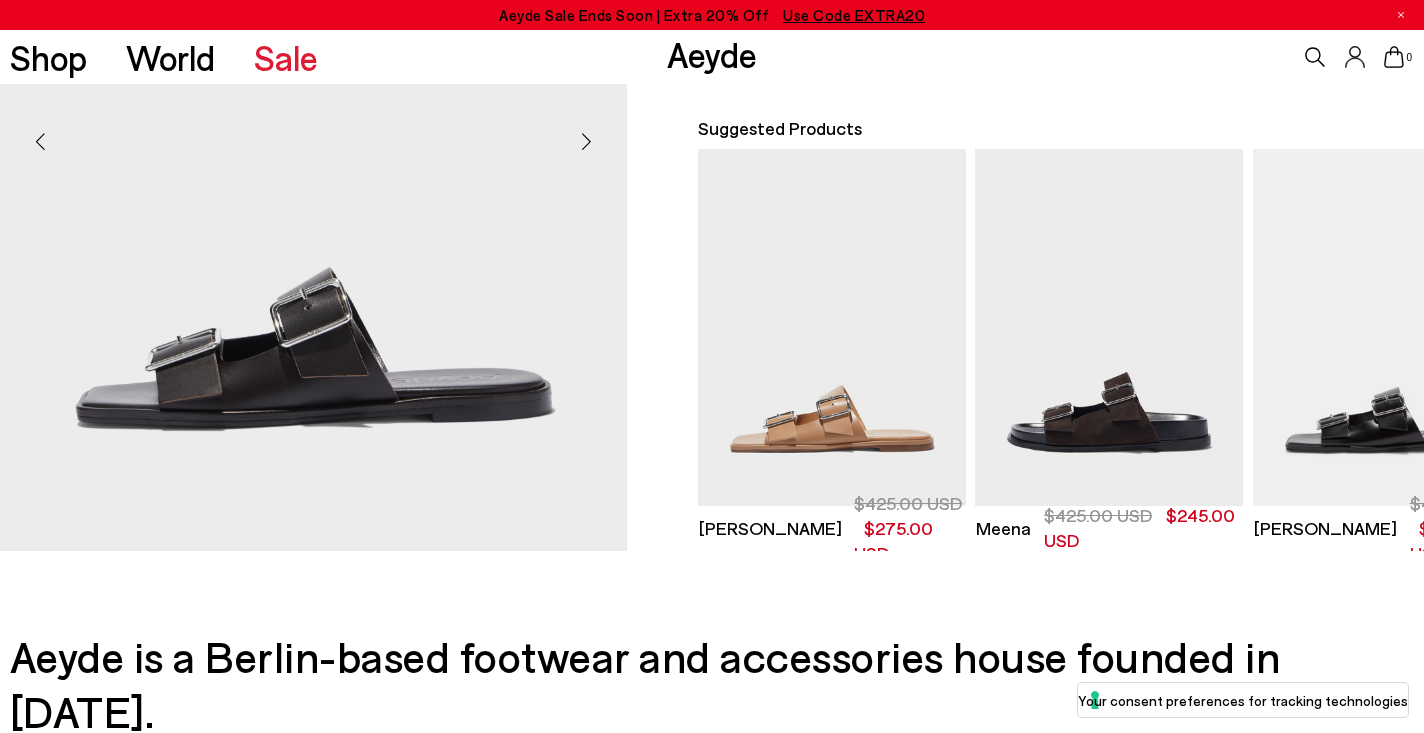 click at bounding box center (587, 141) 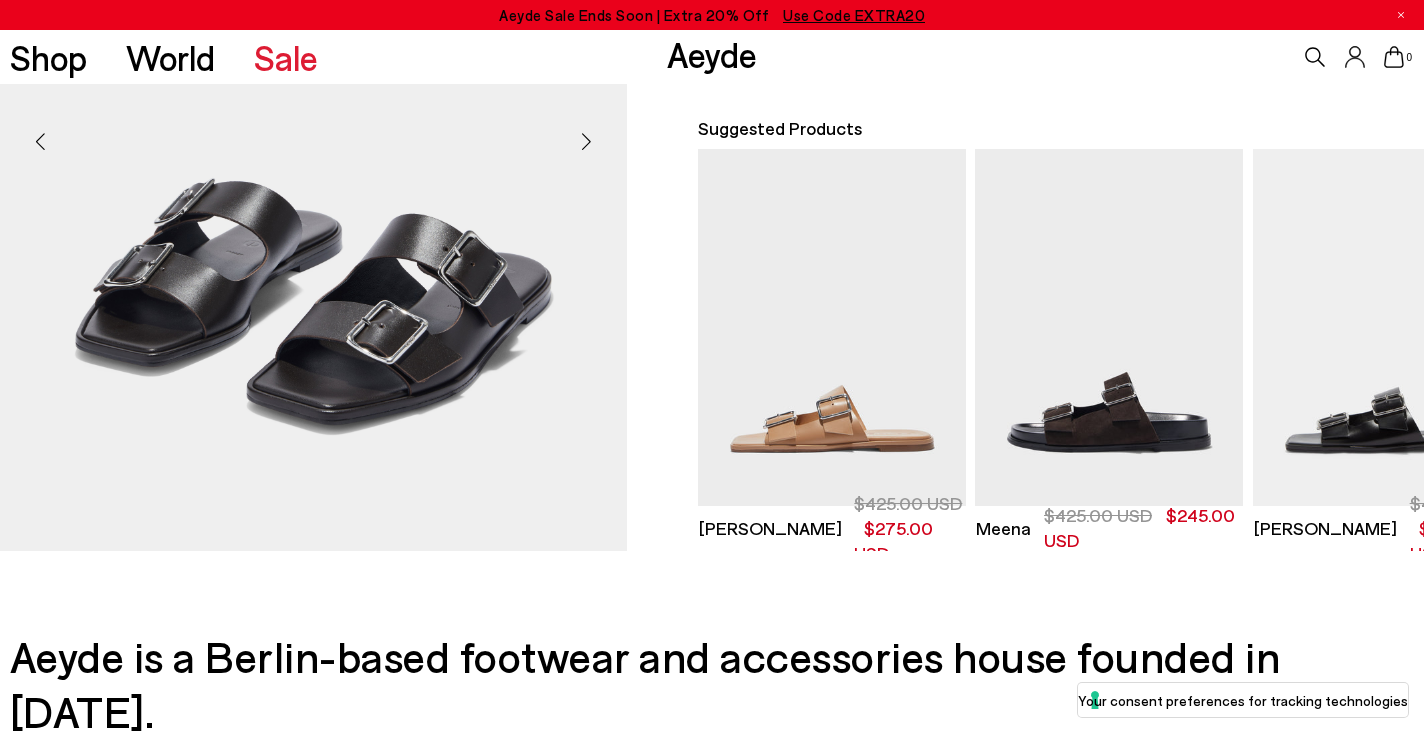 click at bounding box center [587, 141] 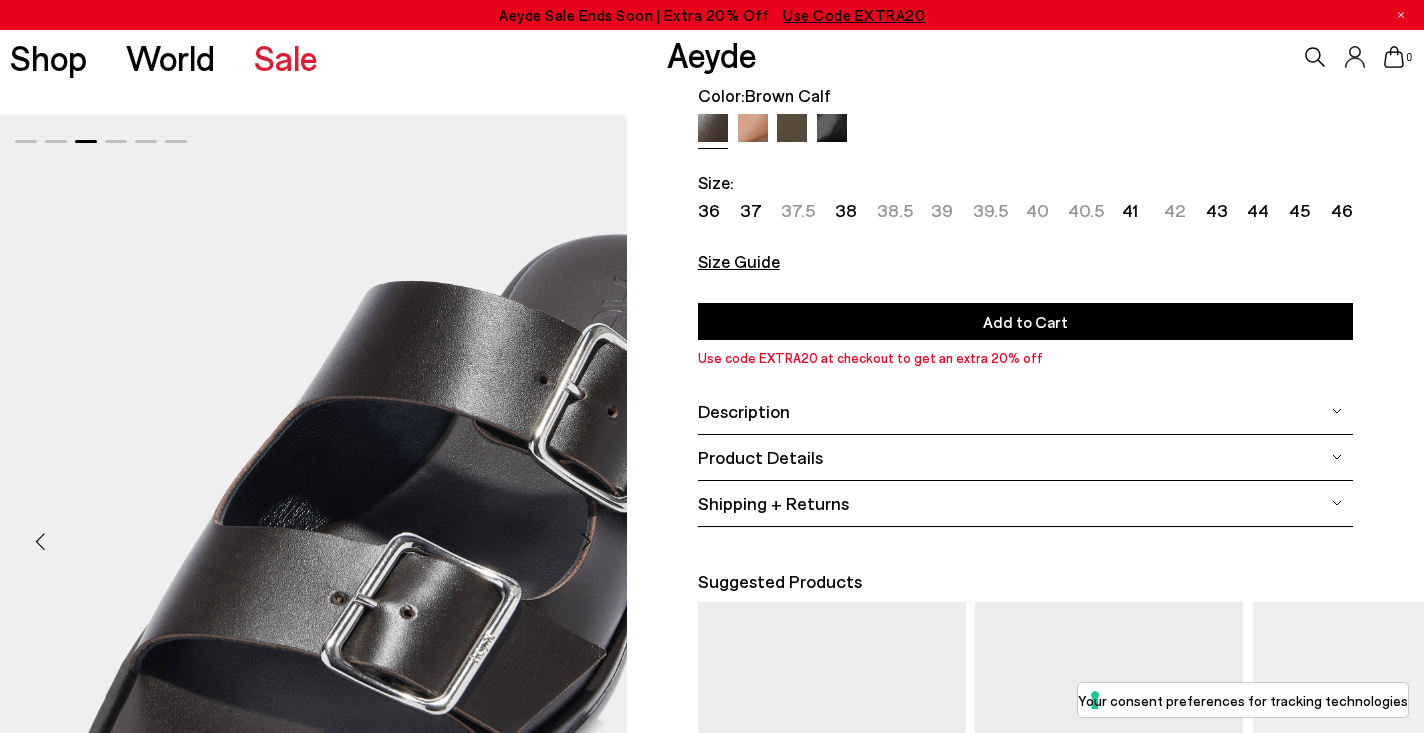 scroll, scrollTop: 115, scrollLeft: 0, axis: vertical 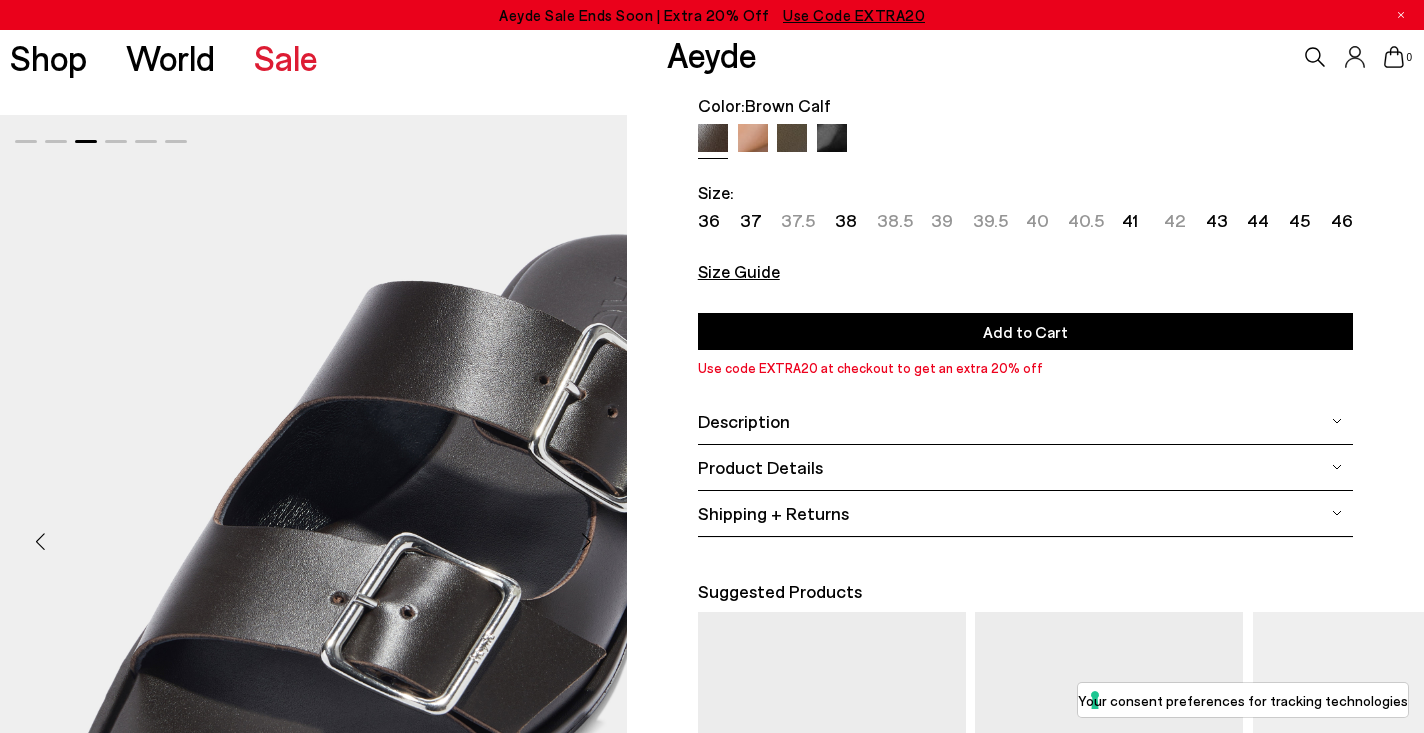 click at bounding box center (832, 139) 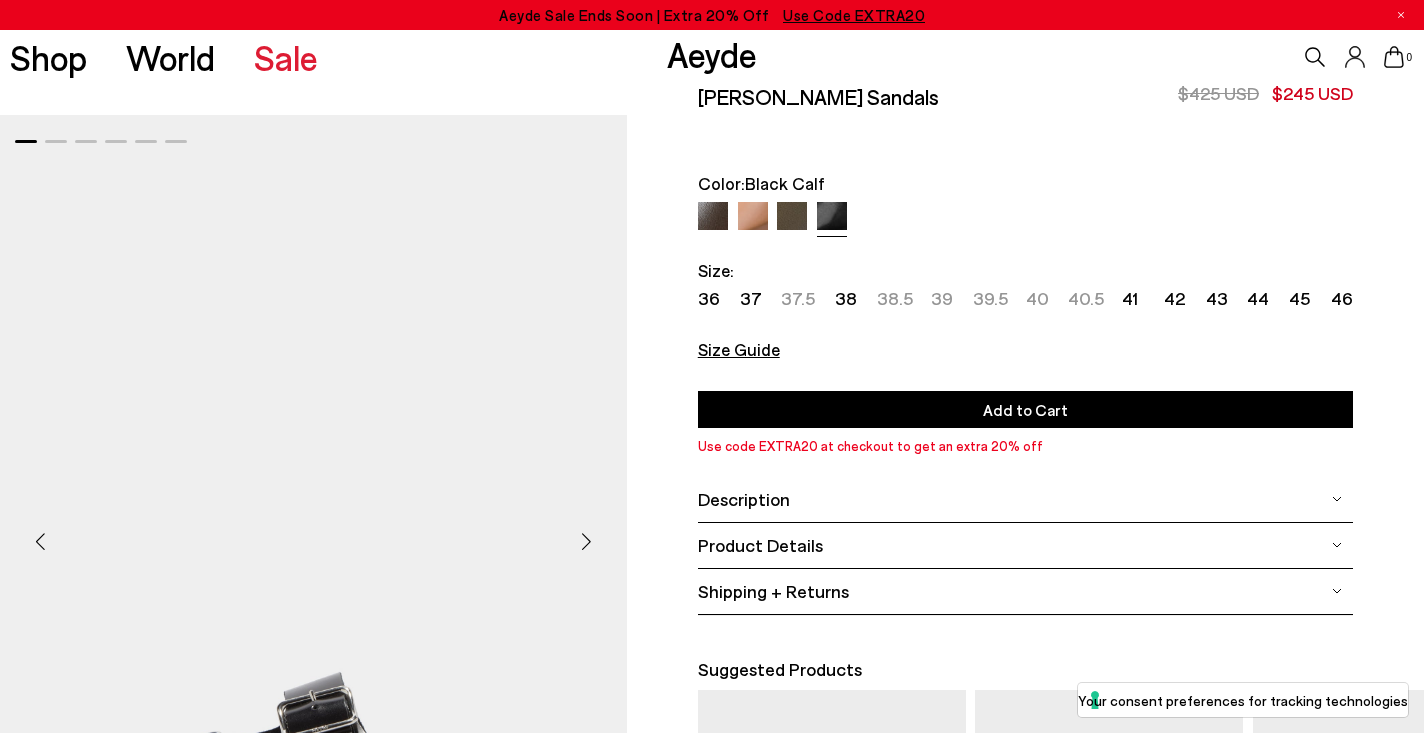 scroll, scrollTop: 28, scrollLeft: 0, axis: vertical 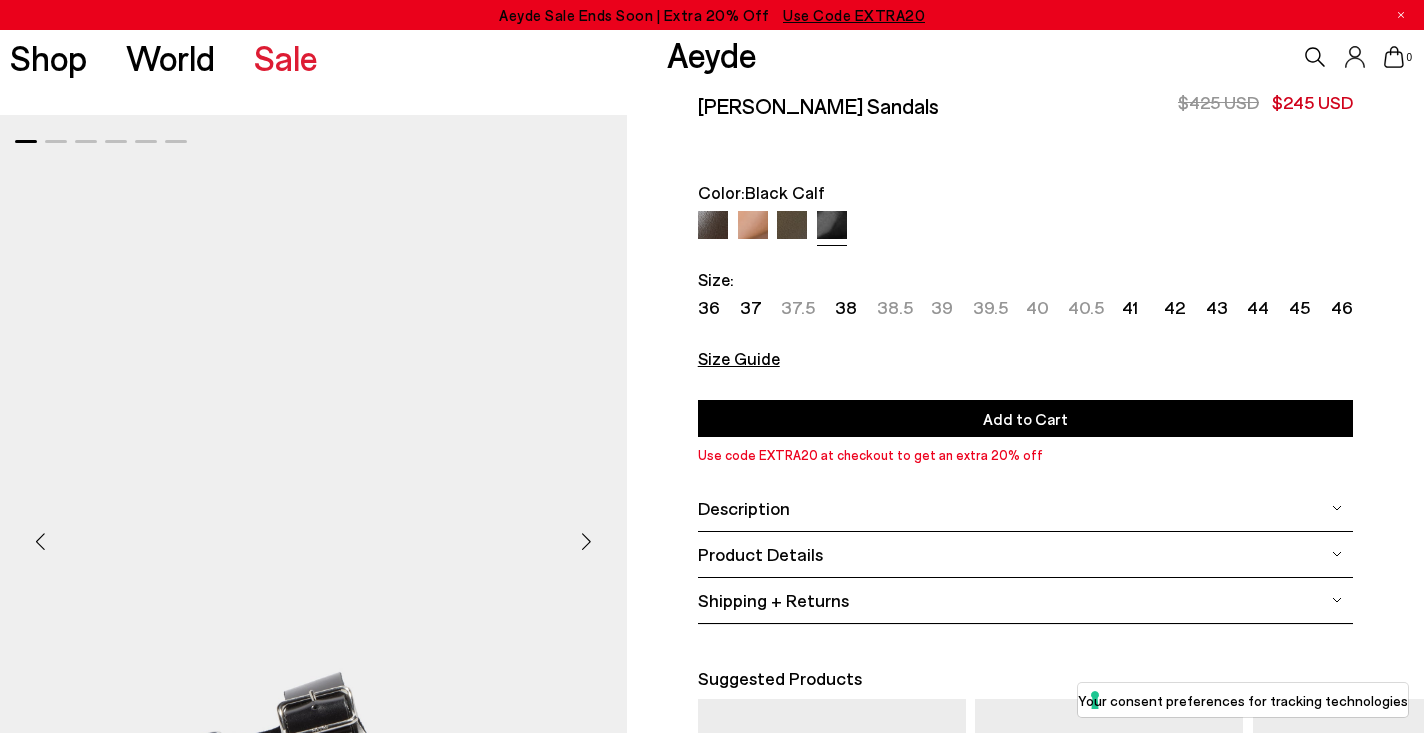 click at bounding box center [587, 541] 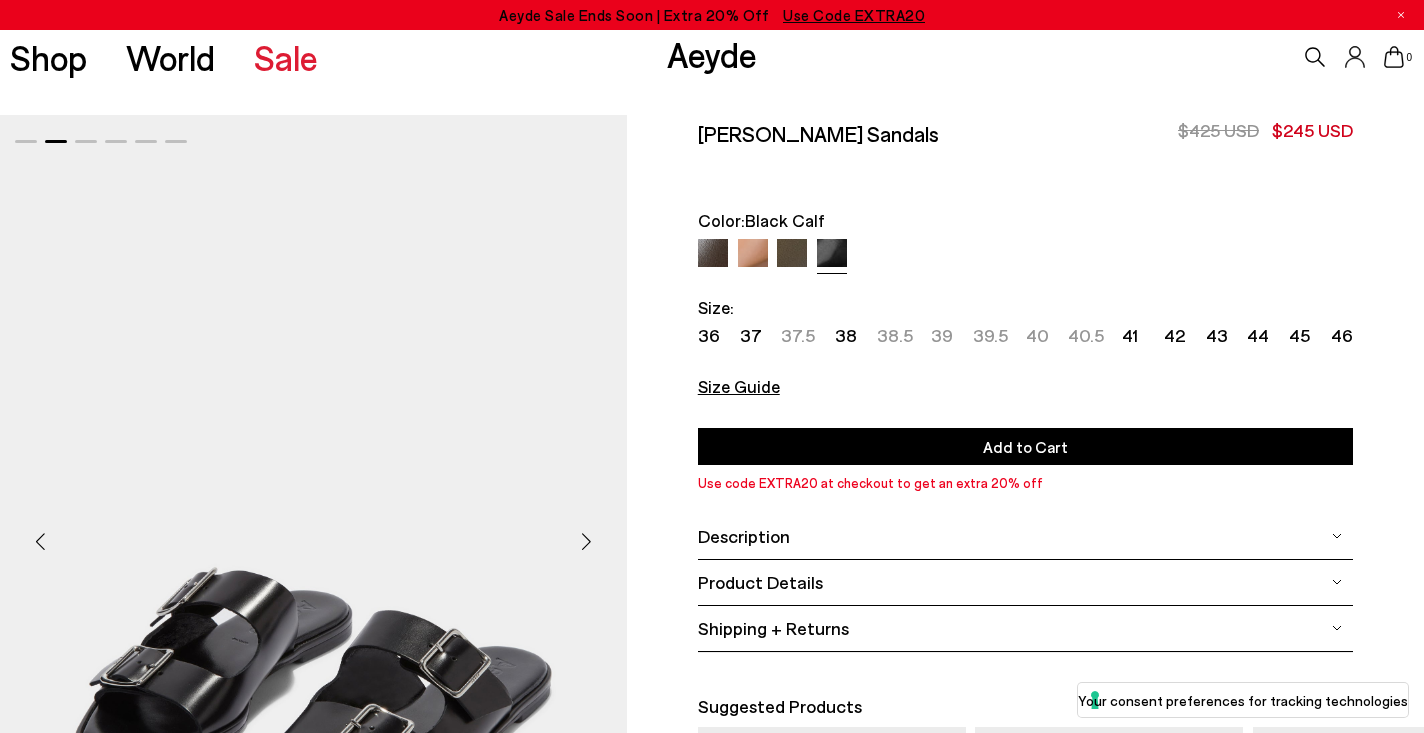 scroll, scrollTop: 0, scrollLeft: 0, axis: both 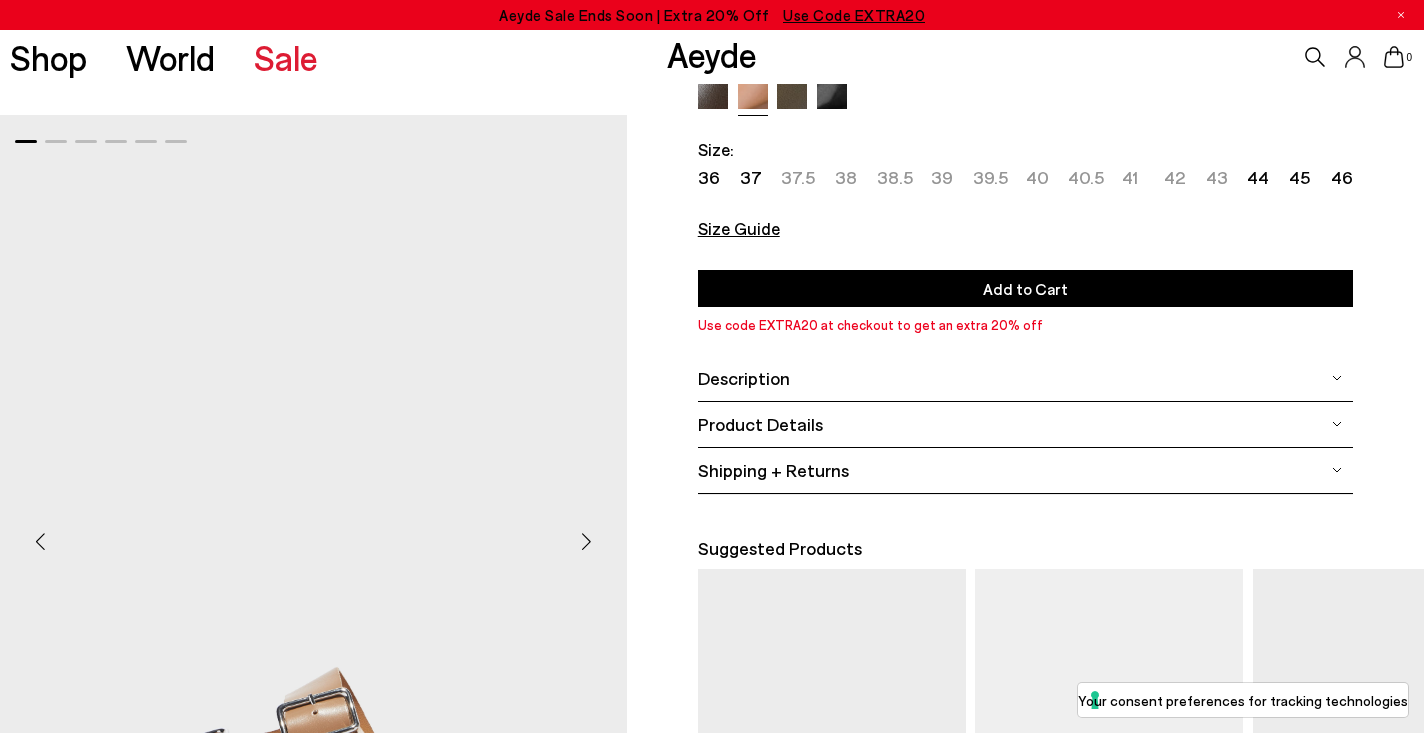 click at bounding box center (587, 541) 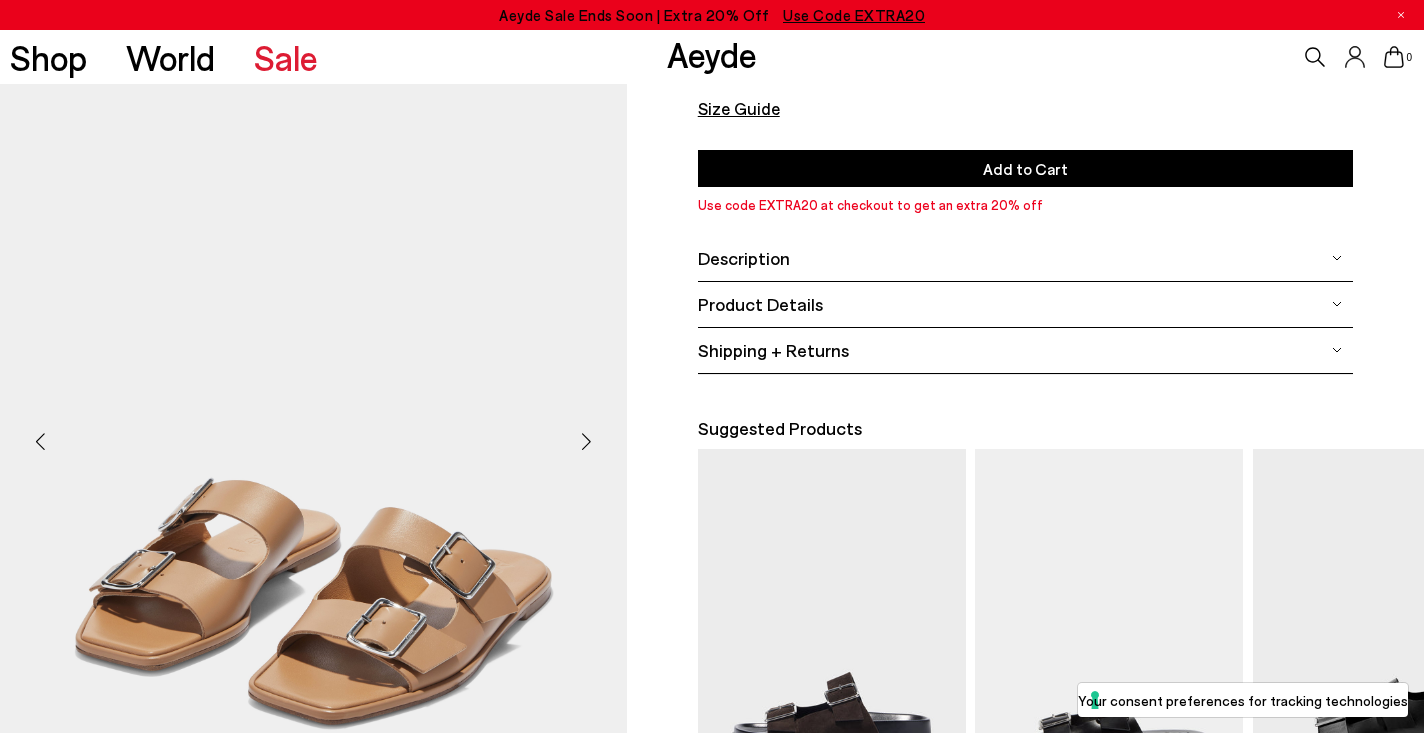 scroll, scrollTop: 300, scrollLeft: 0, axis: vertical 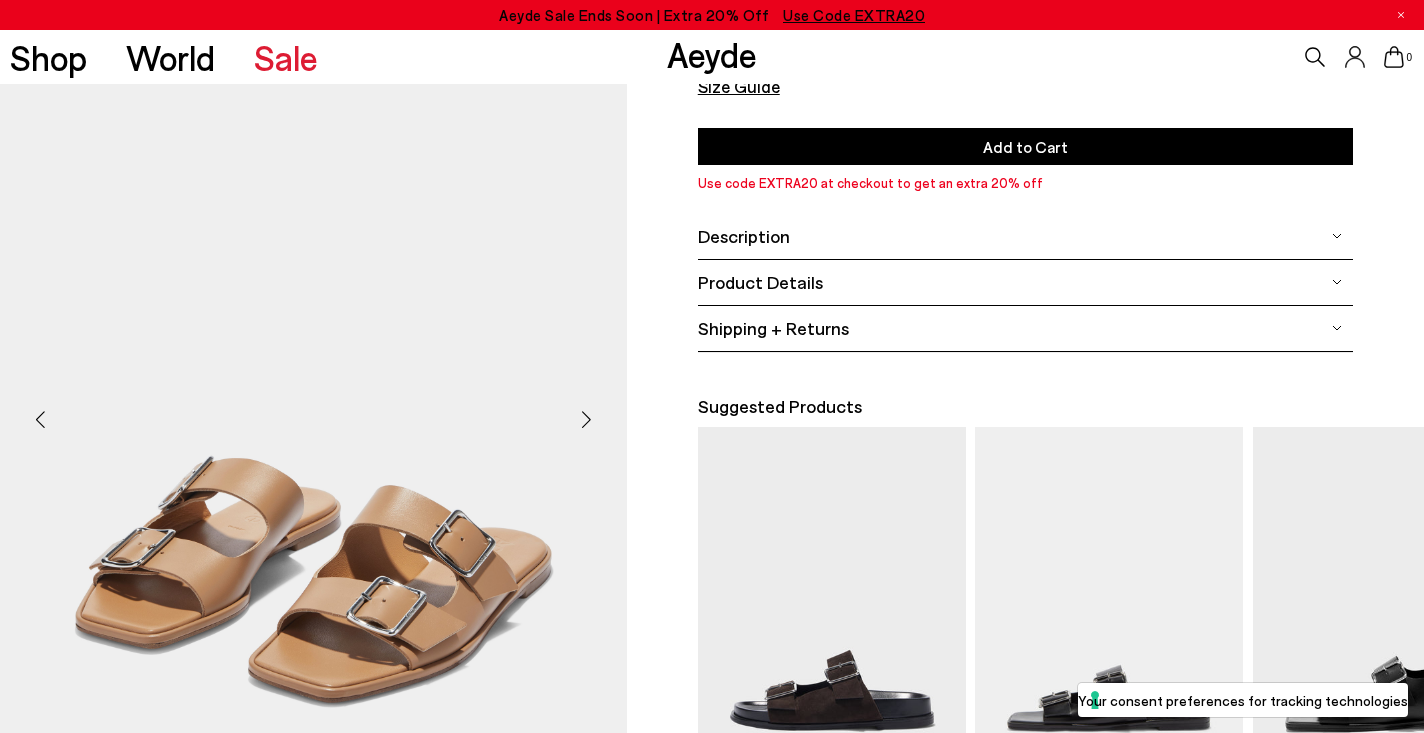 click at bounding box center (587, 419) 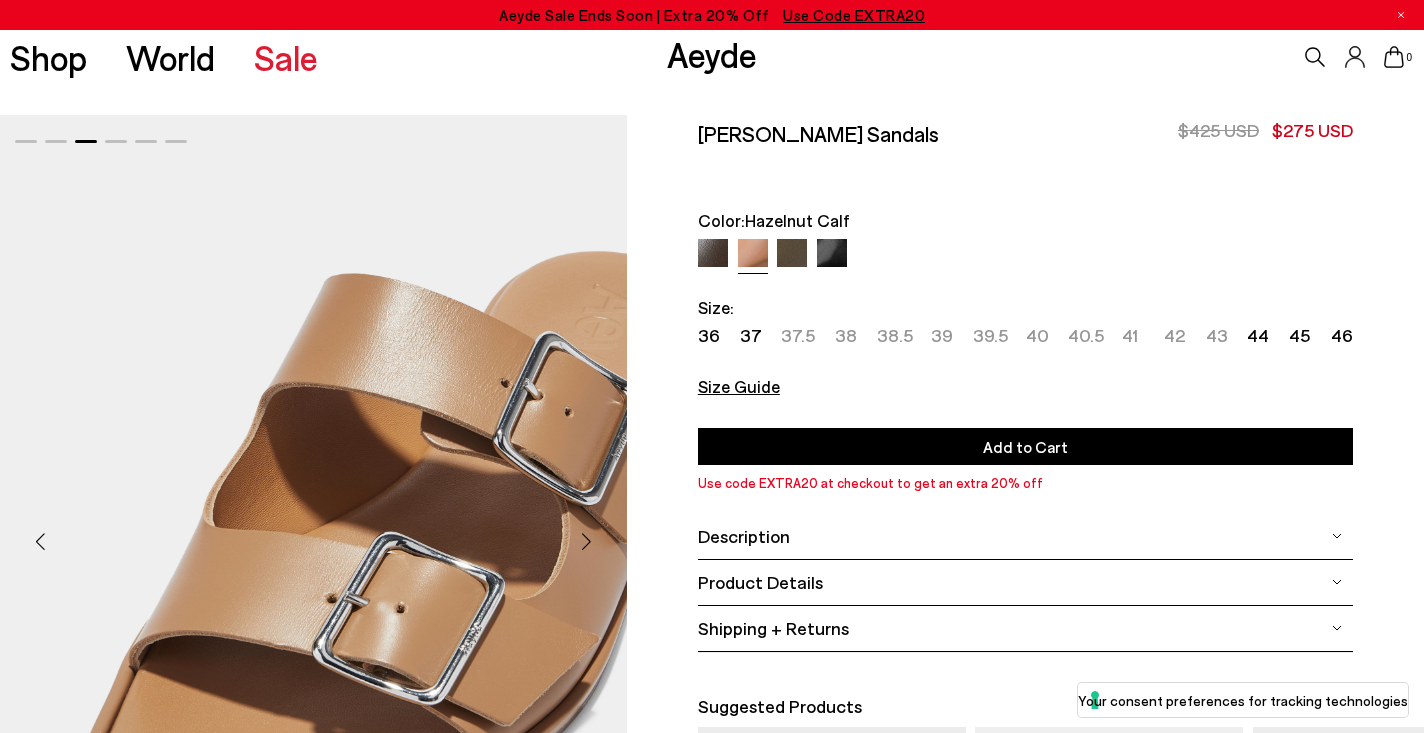 scroll, scrollTop: 0, scrollLeft: 0, axis: both 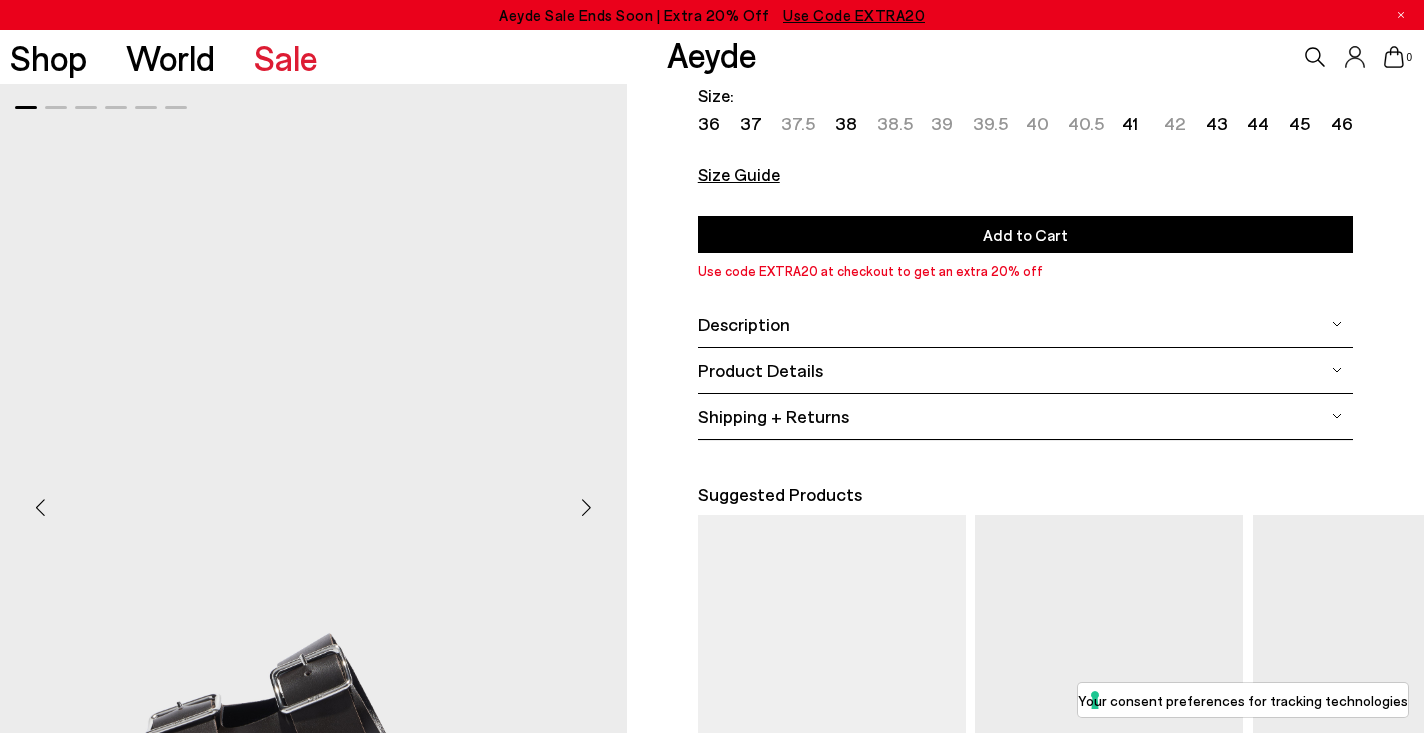 click at bounding box center [587, 507] 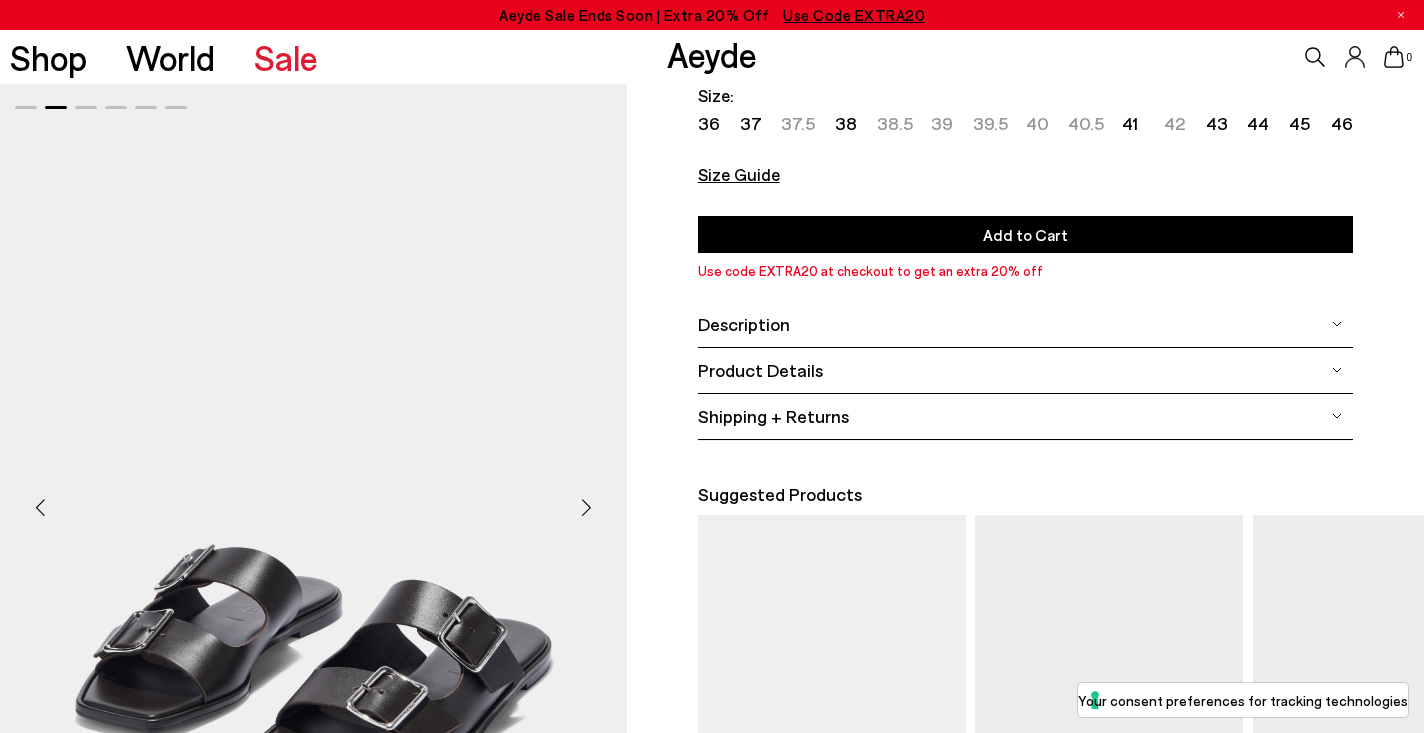 click at bounding box center (587, 507) 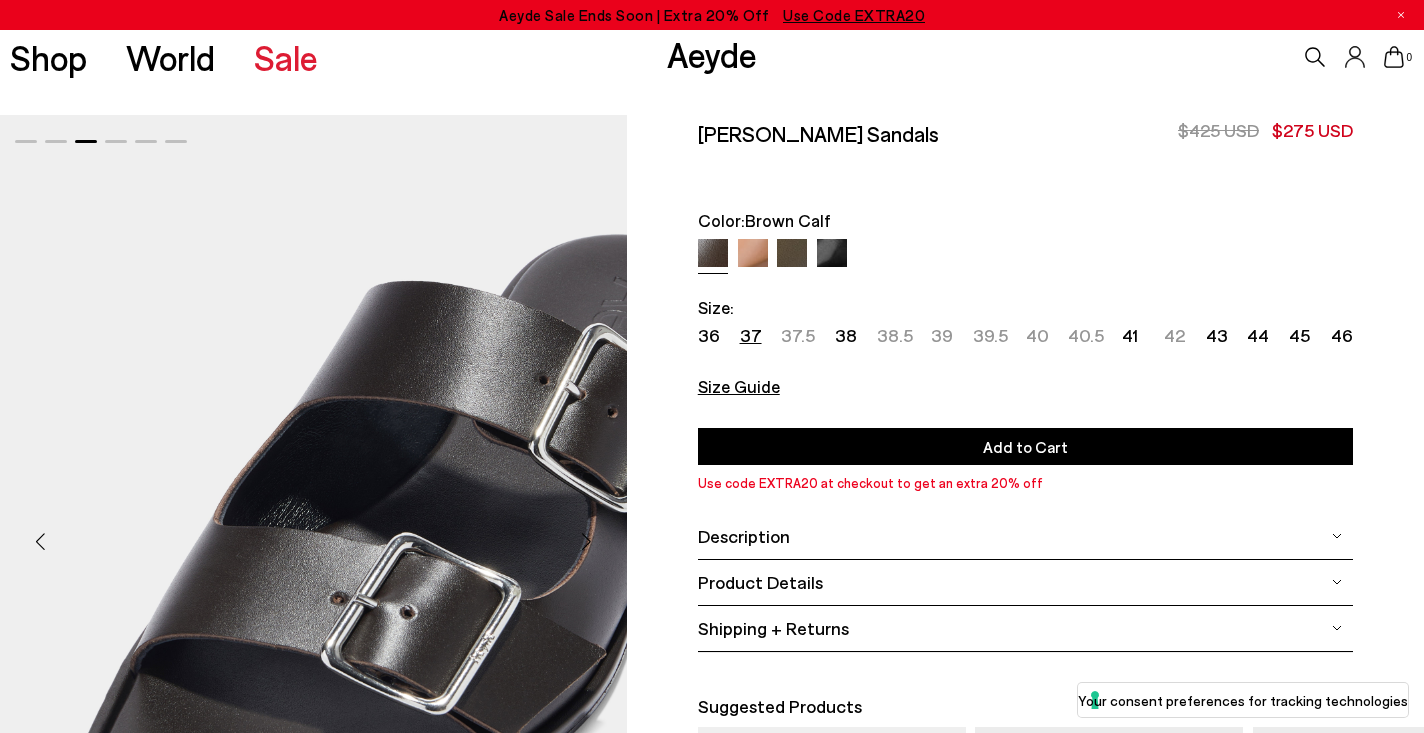 scroll, scrollTop: 0, scrollLeft: 0, axis: both 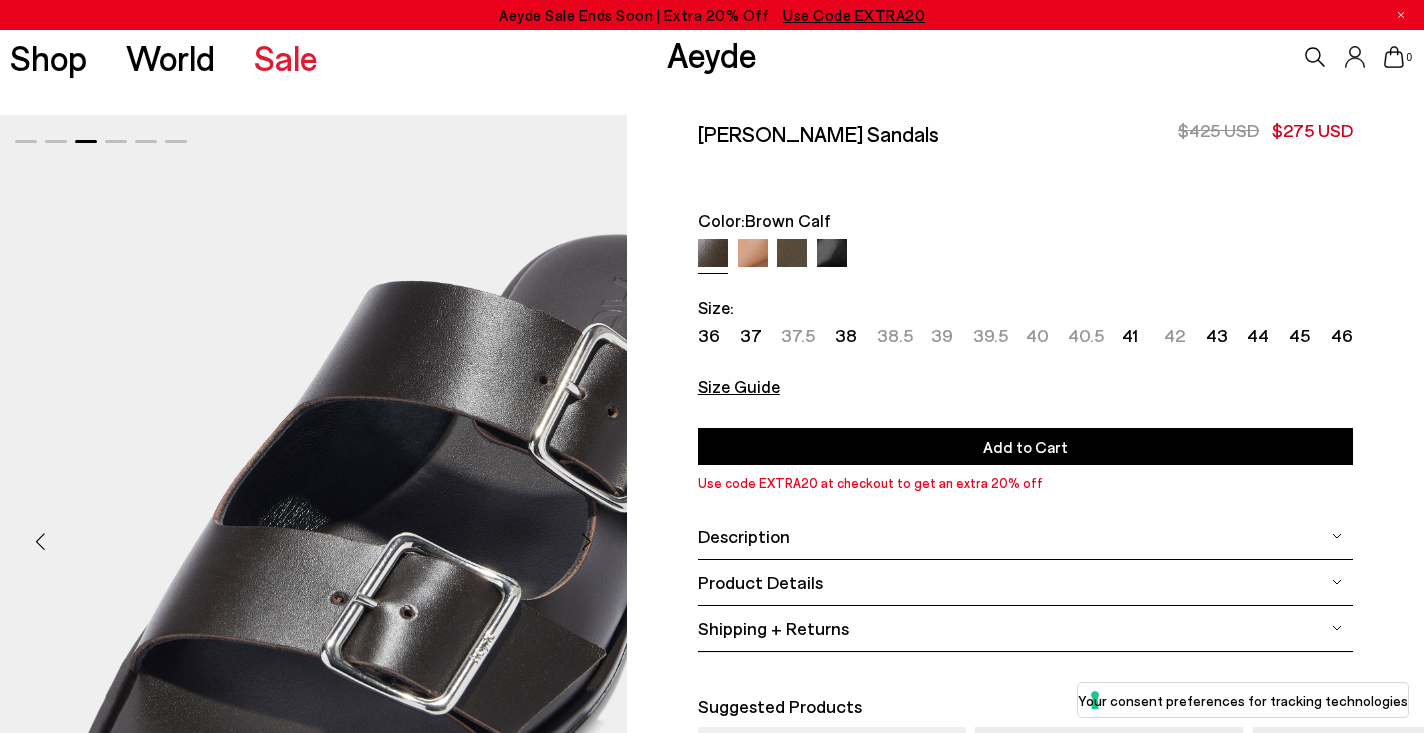 click at bounding box center [832, 254] 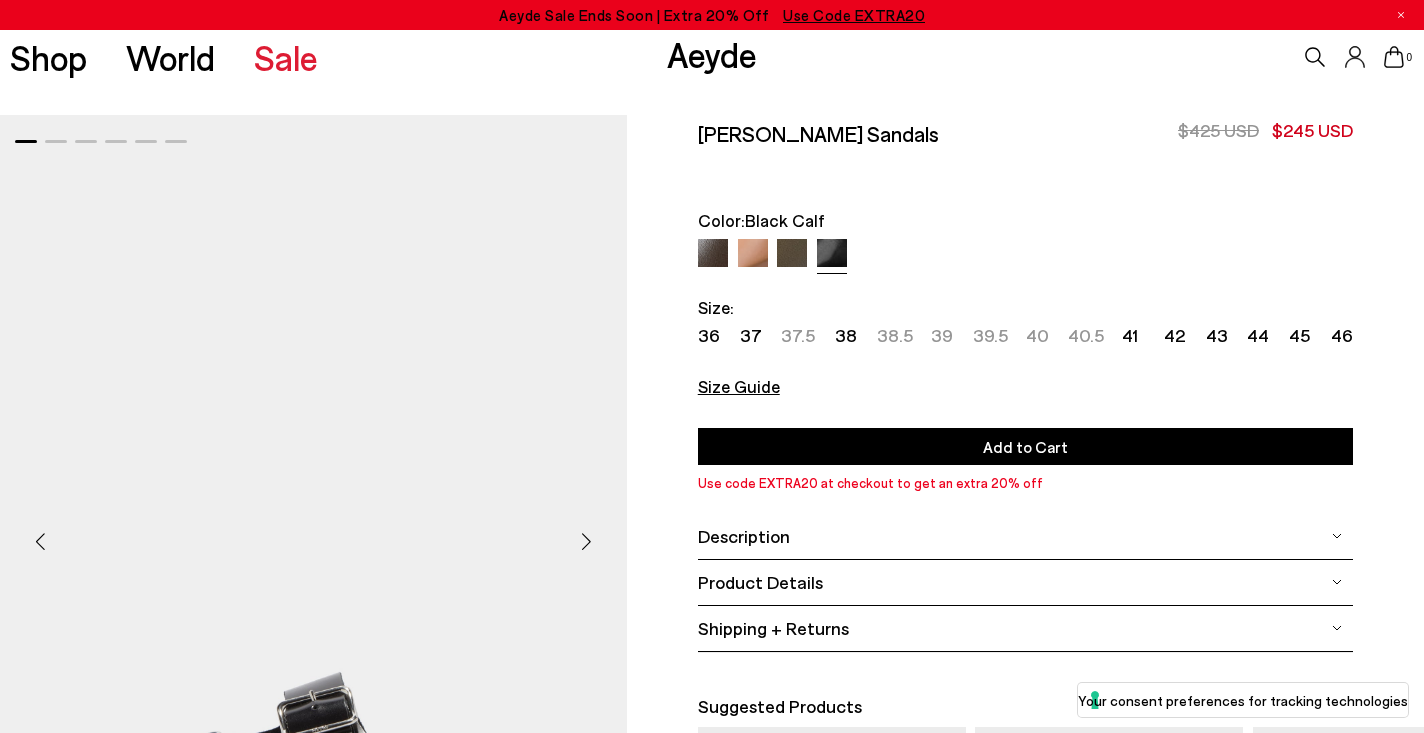 scroll, scrollTop: 0, scrollLeft: 0, axis: both 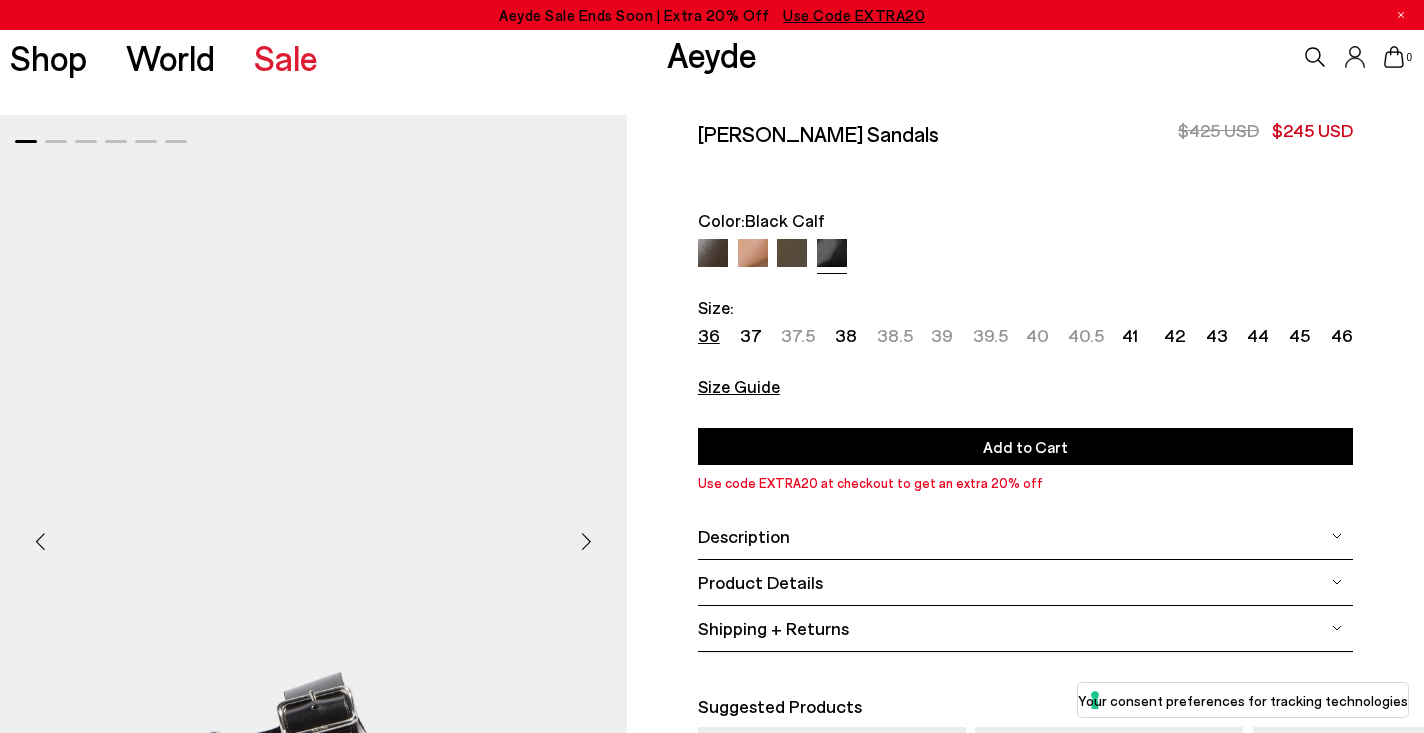 click on "36" at bounding box center [709, 335] 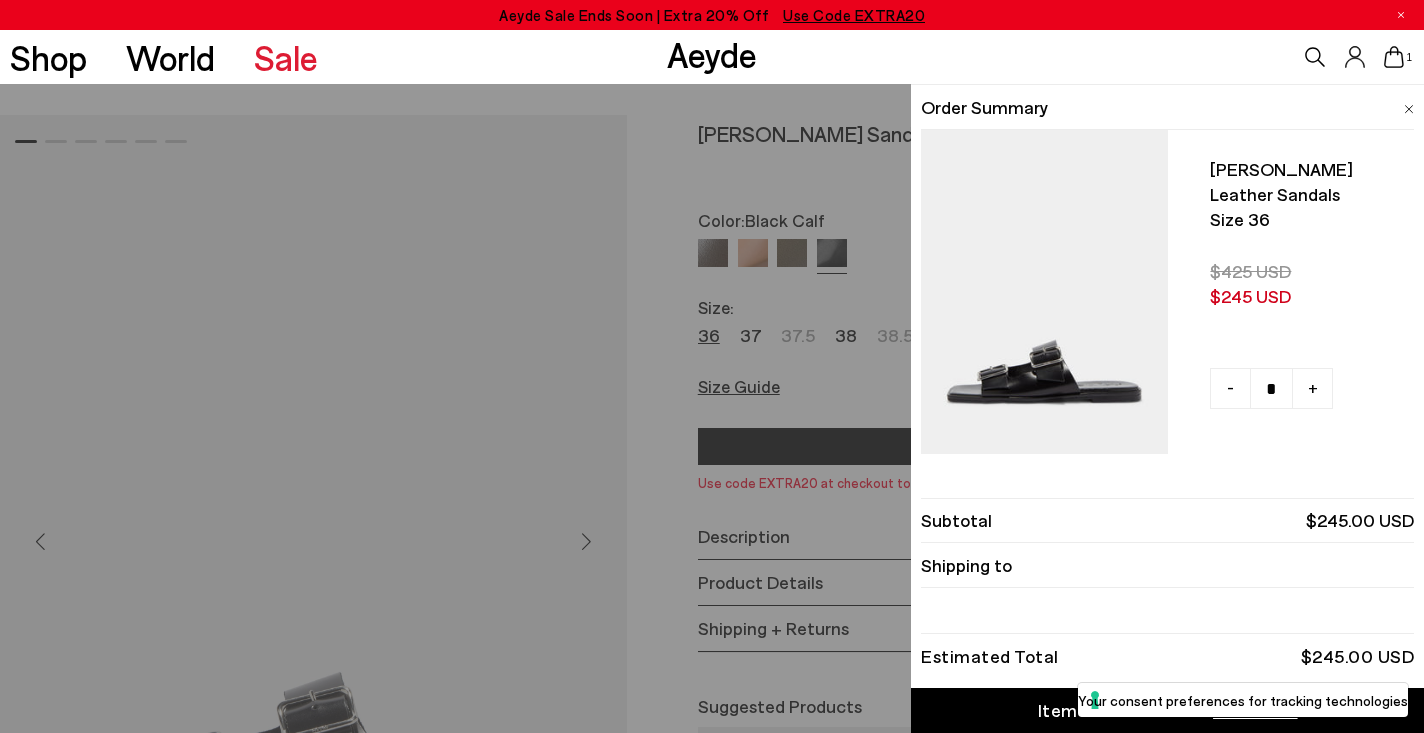 scroll, scrollTop: 18, scrollLeft: 0, axis: vertical 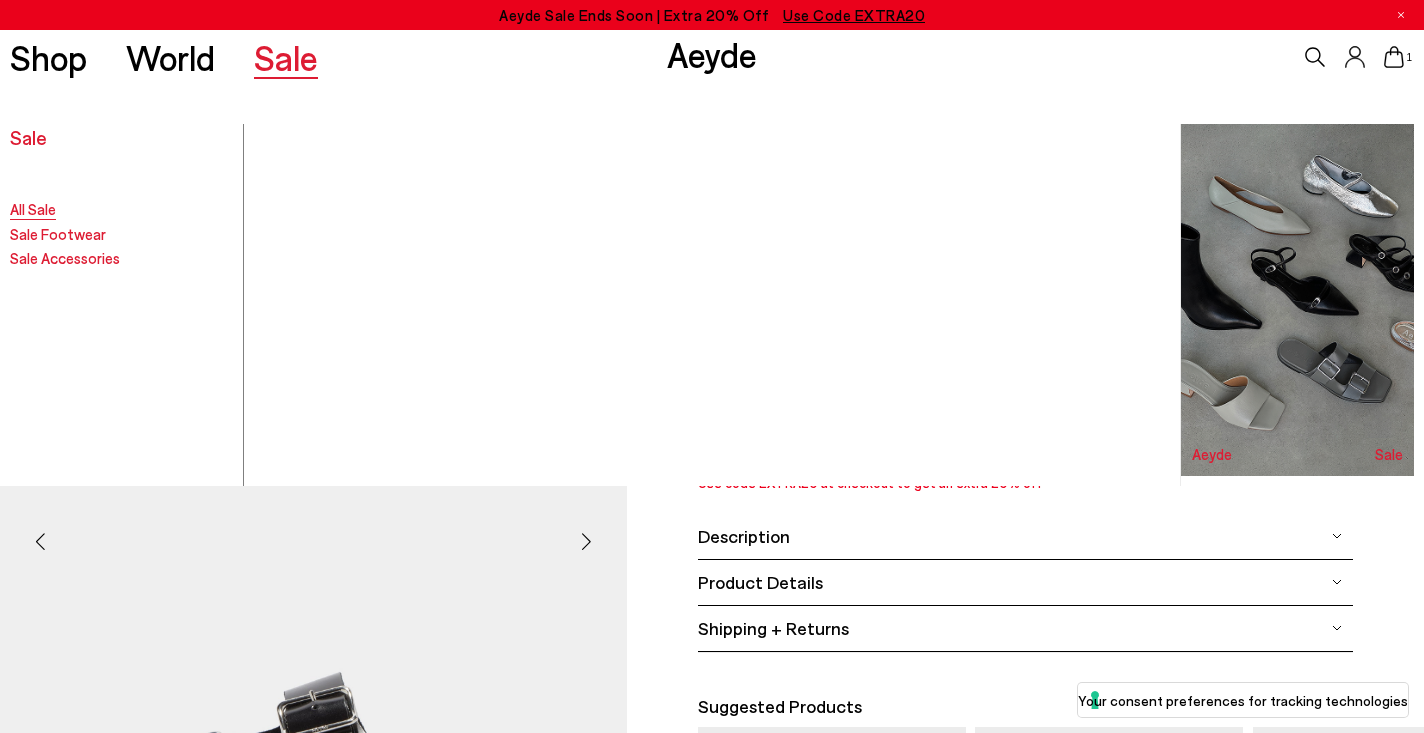 click on "All Sale" at bounding box center [33, 209] 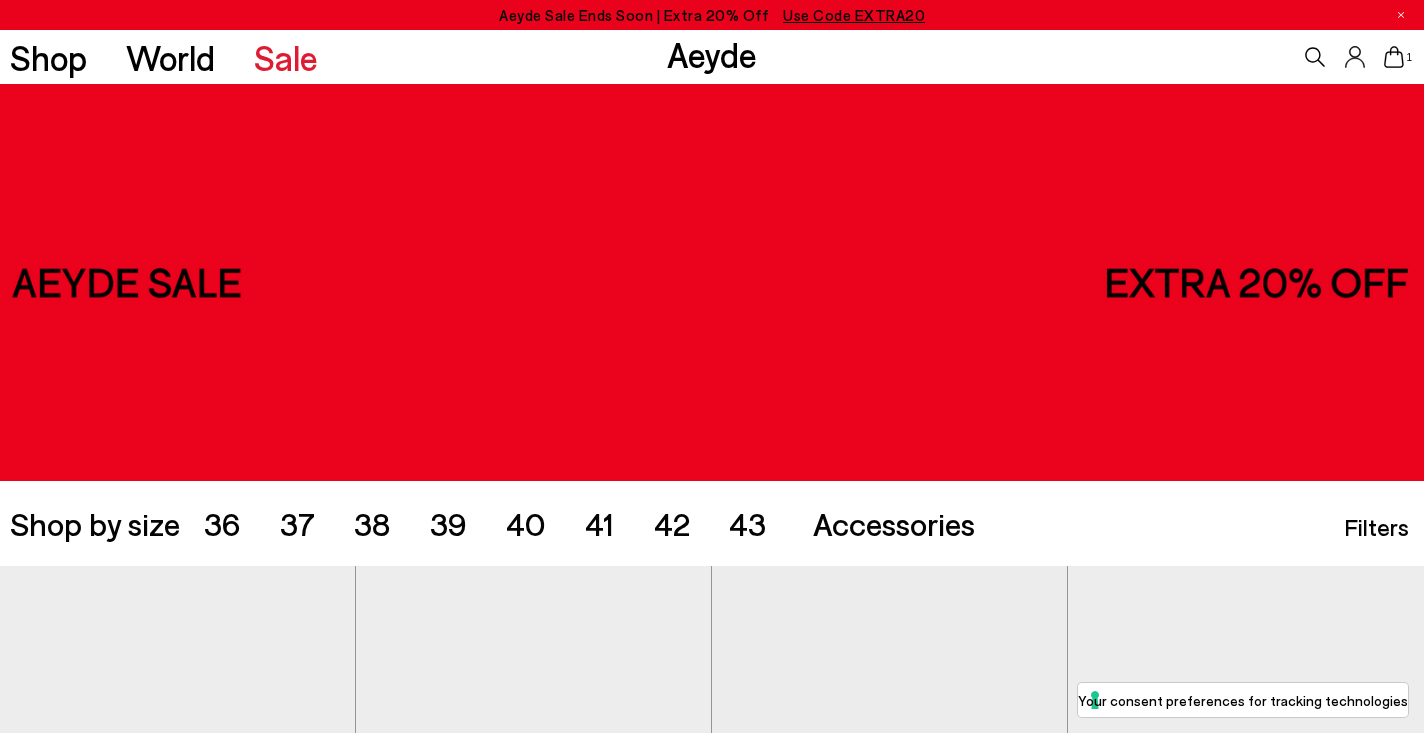 scroll, scrollTop: 0, scrollLeft: 0, axis: both 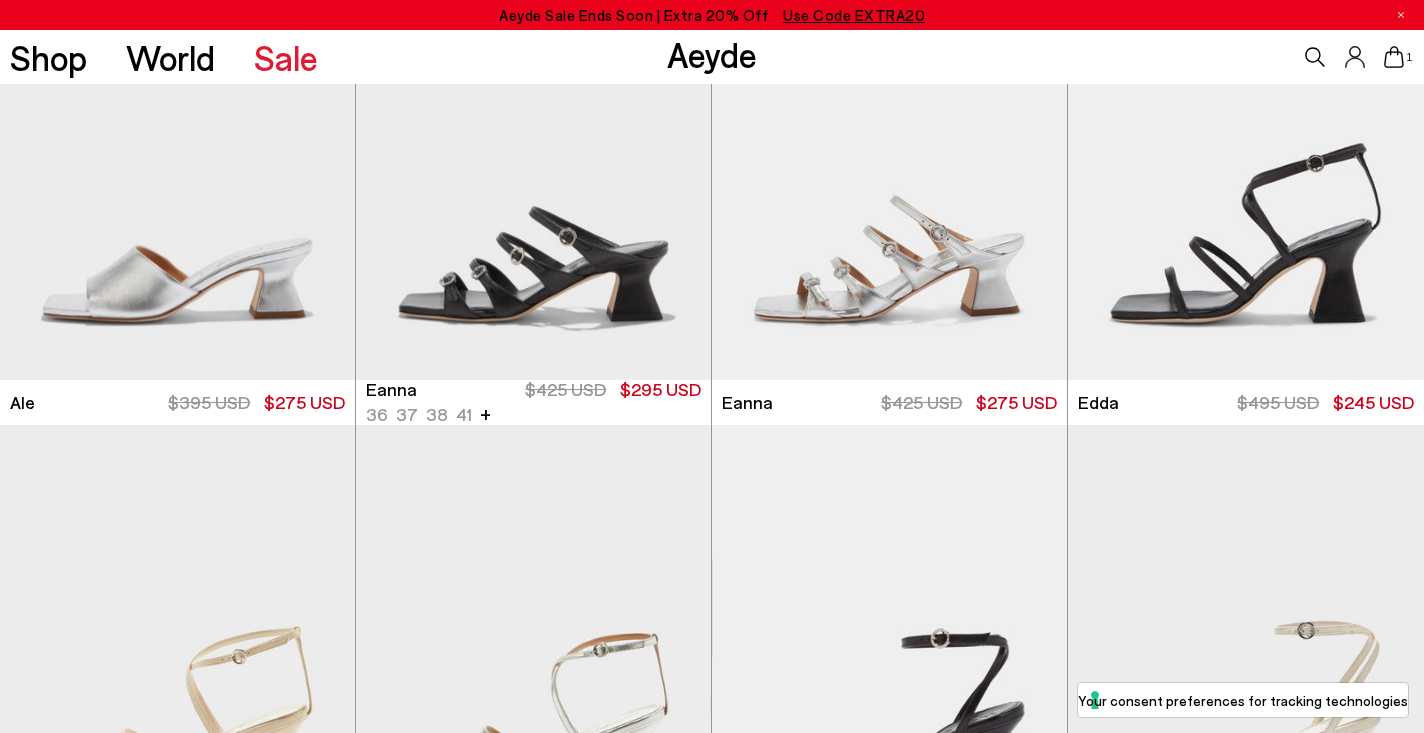 click at bounding box center (671, 164) 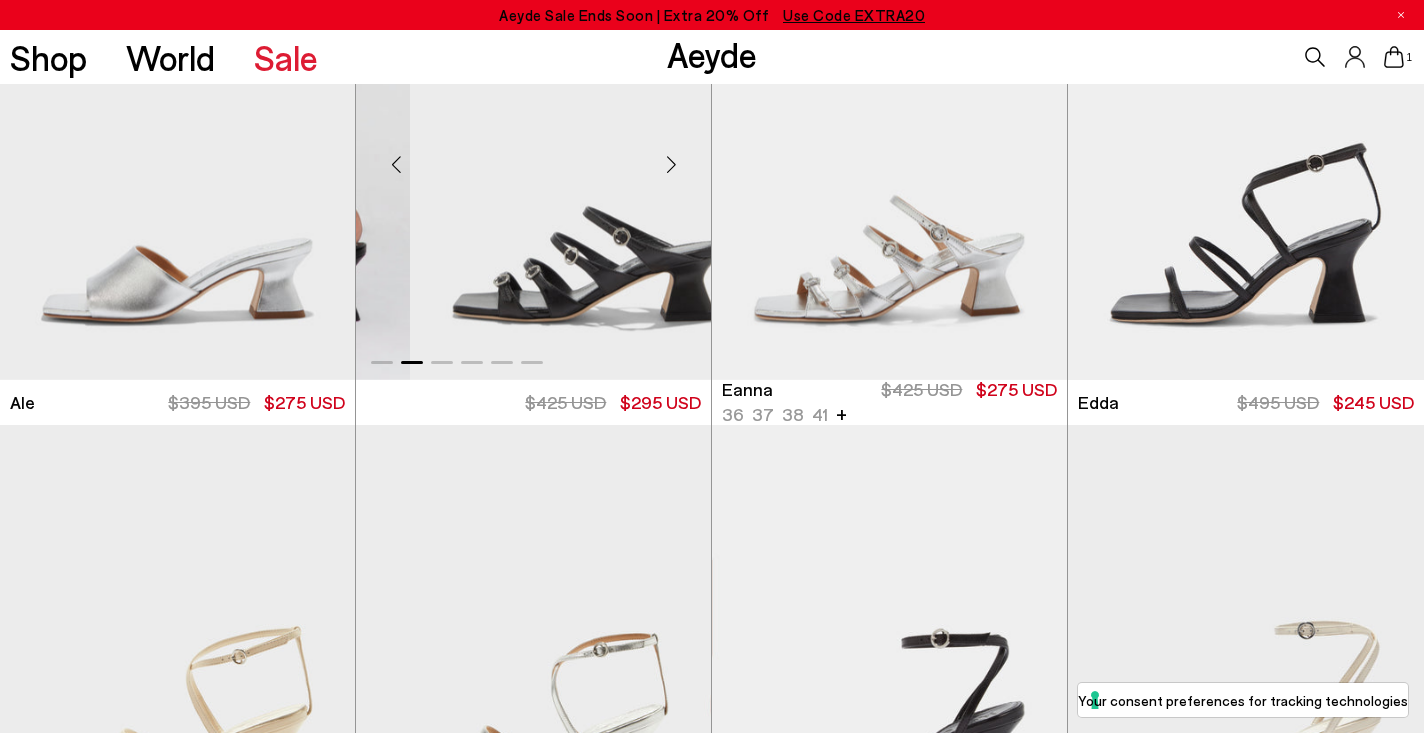 click at bounding box center (1027, 164) 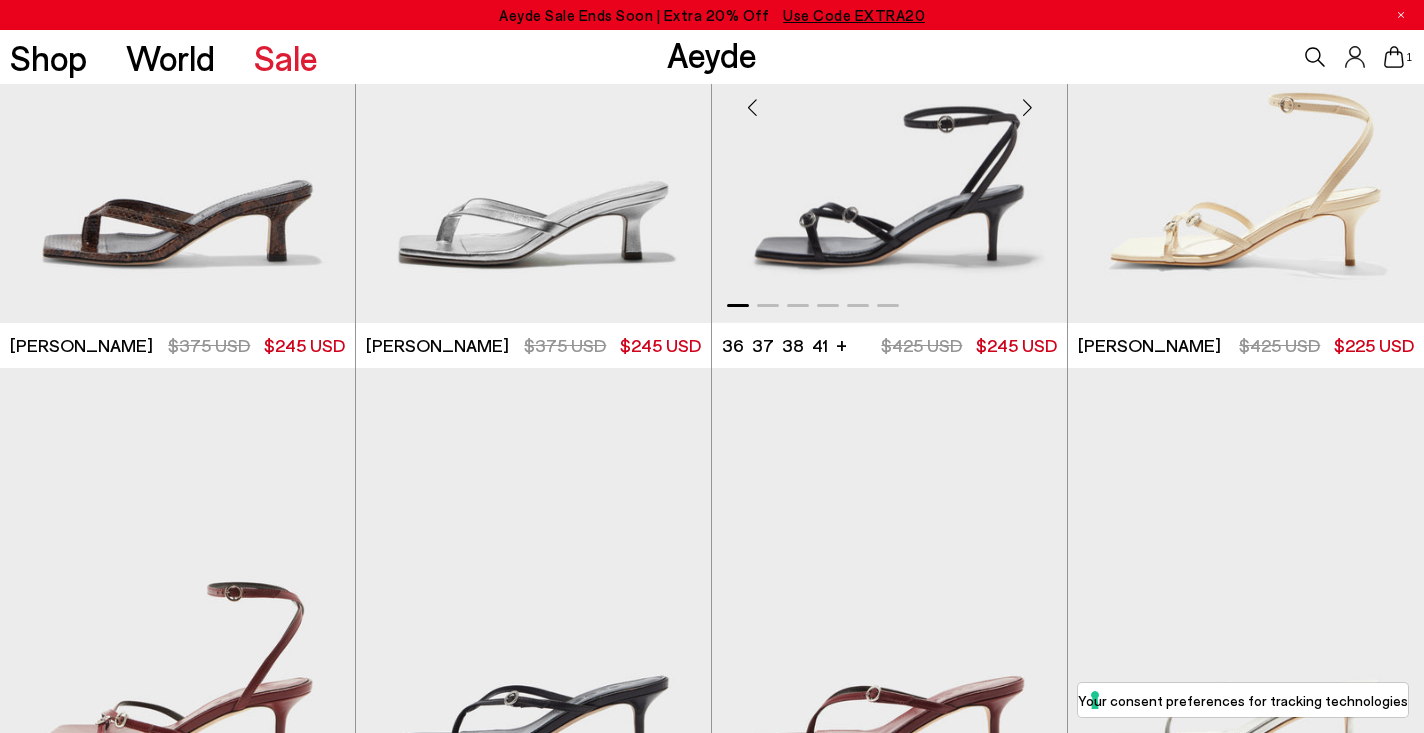 scroll, scrollTop: 31645, scrollLeft: 0, axis: vertical 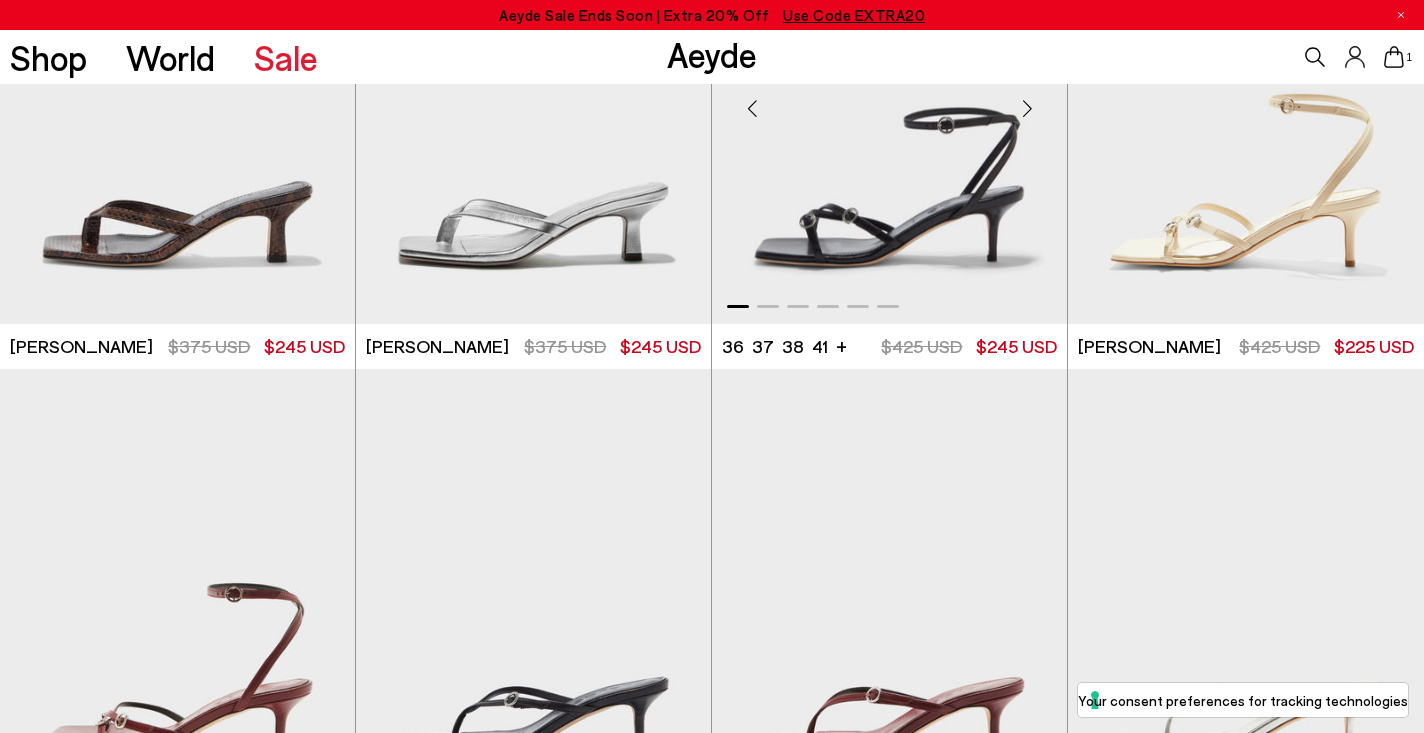 click at bounding box center (1027, 108) 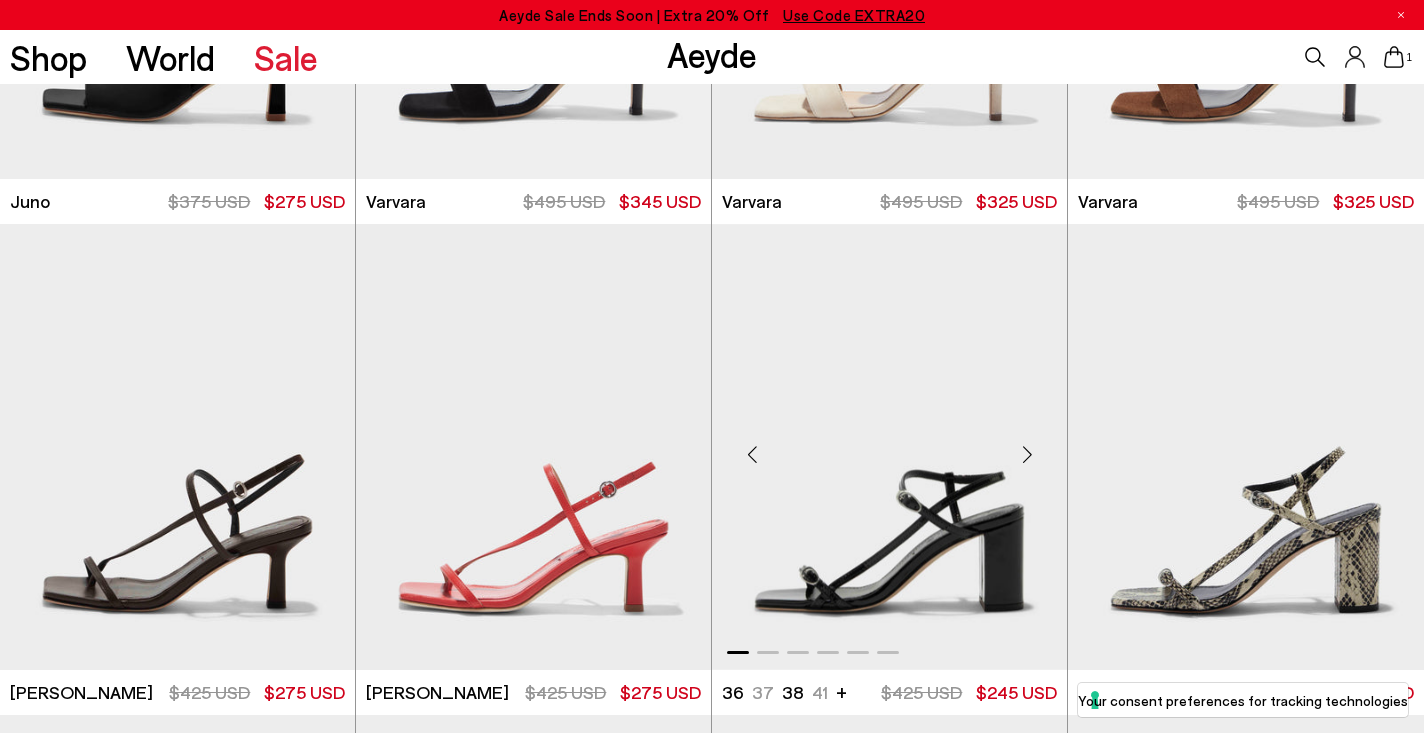 scroll, scrollTop: 33478, scrollLeft: 0, axis: vertical 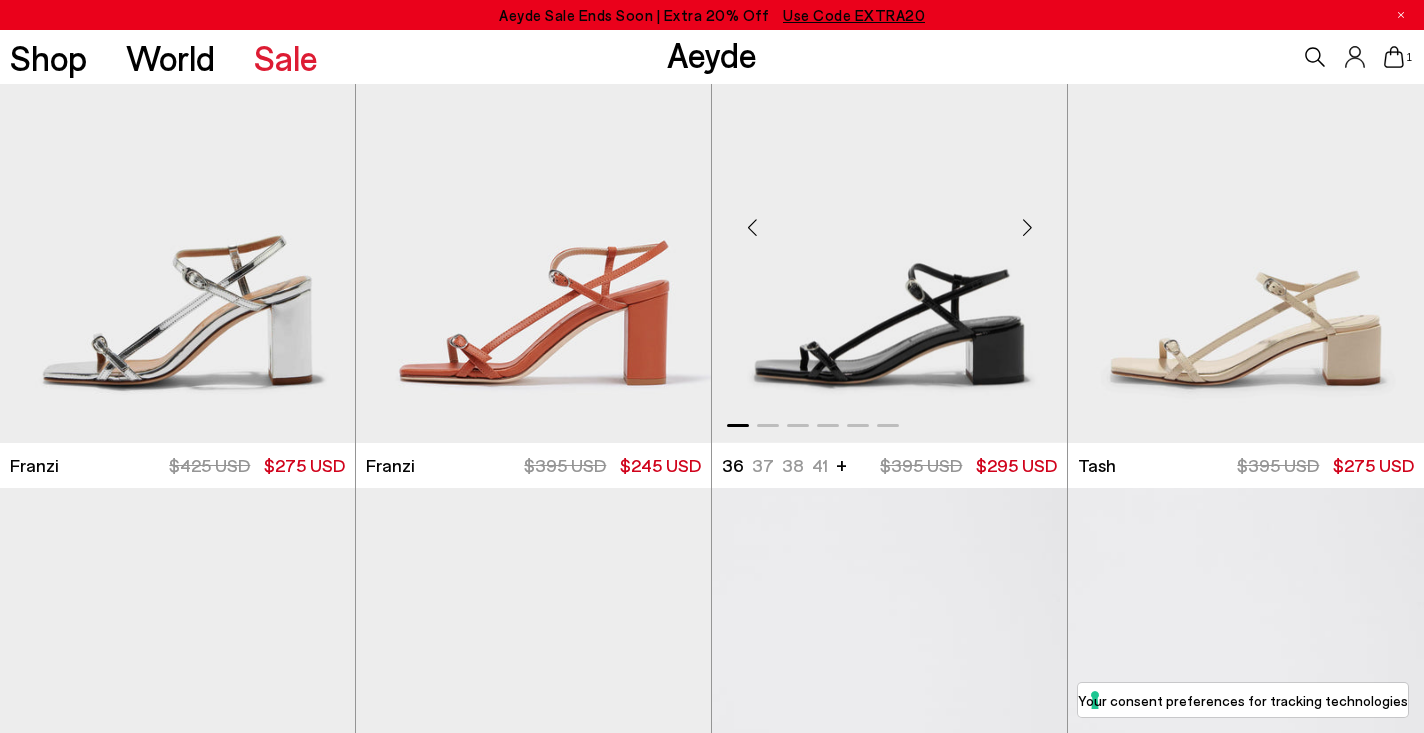 click at bounding box center [1027, 227] 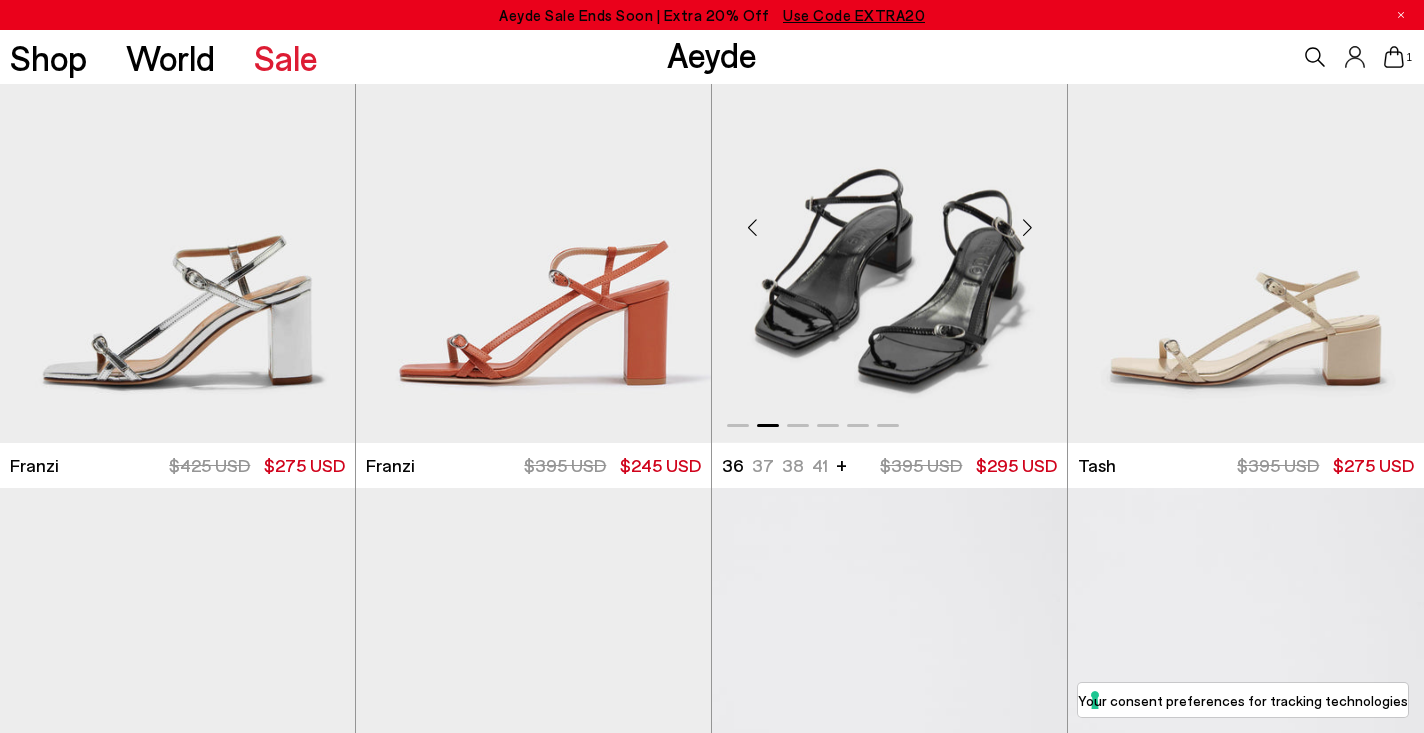 click at bounding box center [1027, 227] 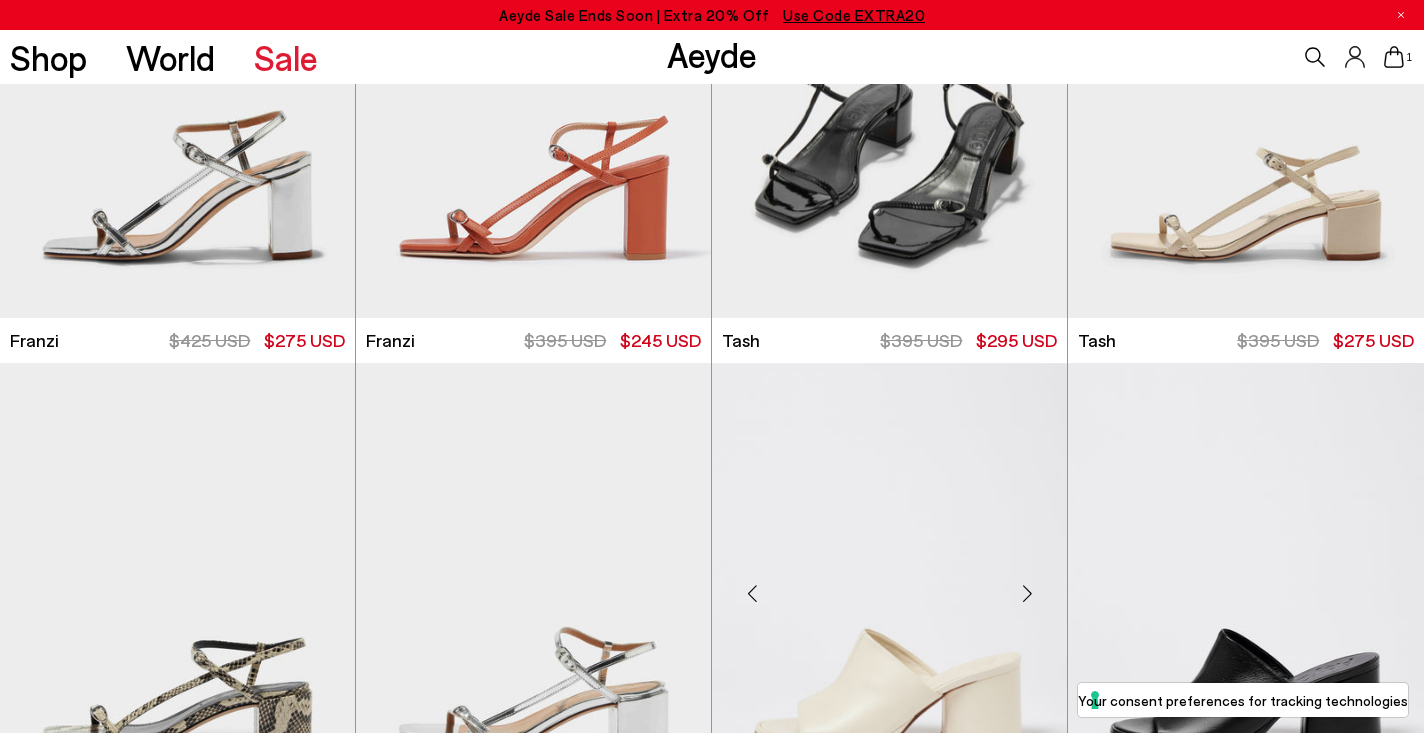 scroll, scrollTop: 34096, scrollLeft: 0, axis: vertical 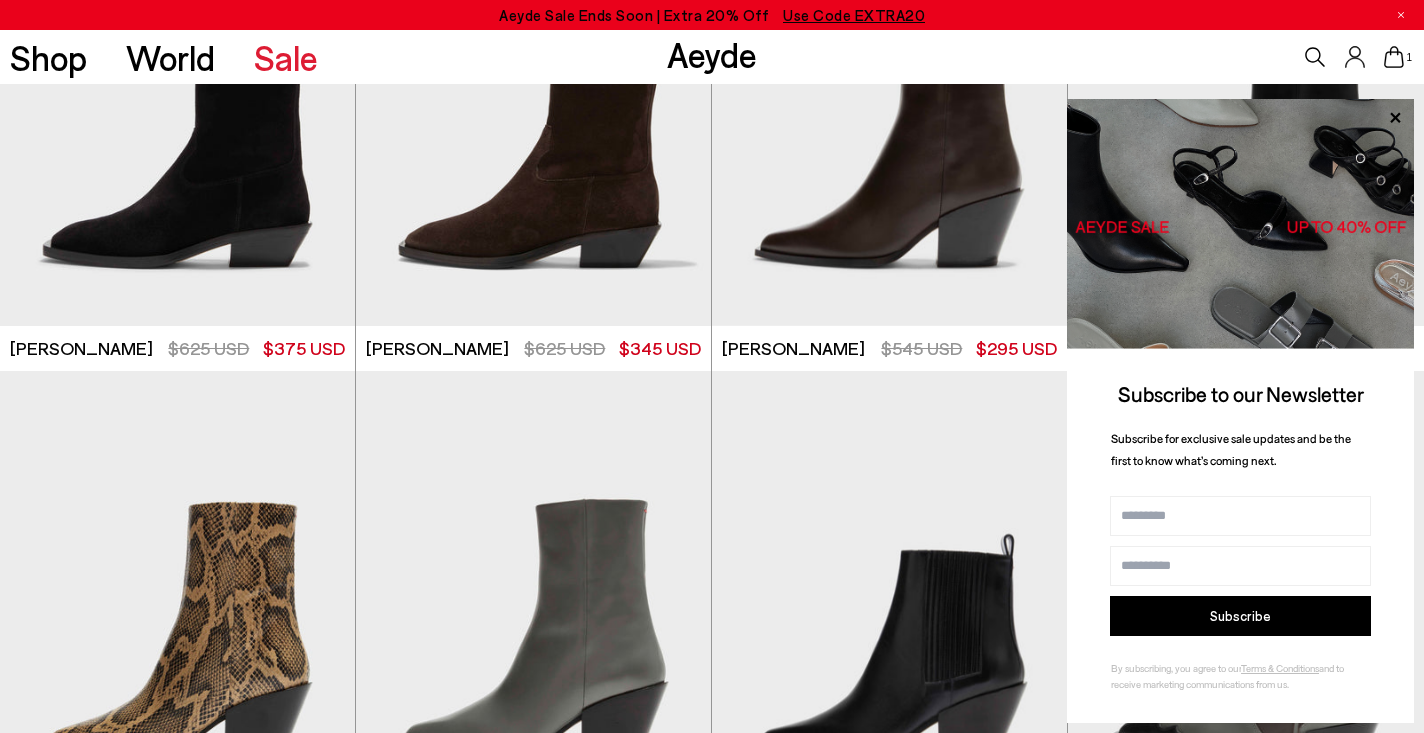 click 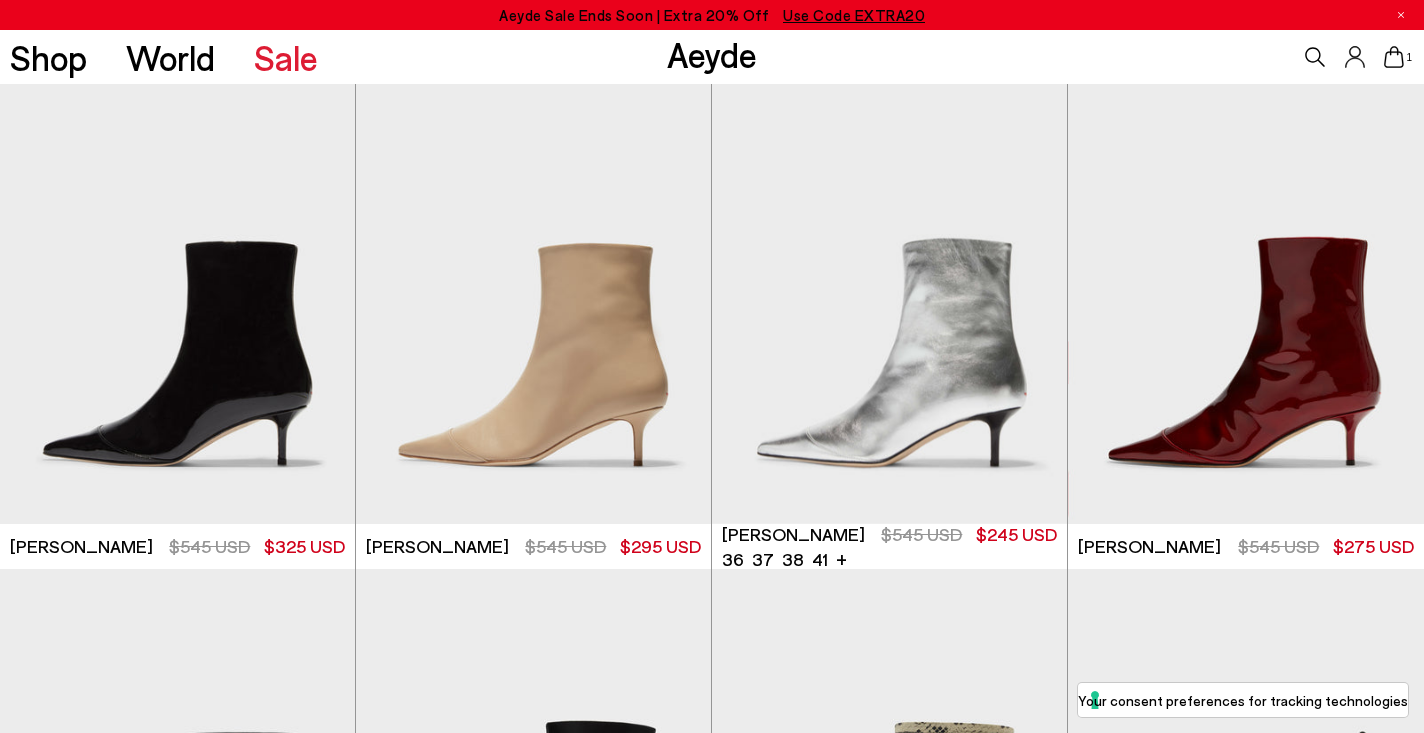 scroll, scrollTop: 47800, scrollLeft: 0, axis: vertical 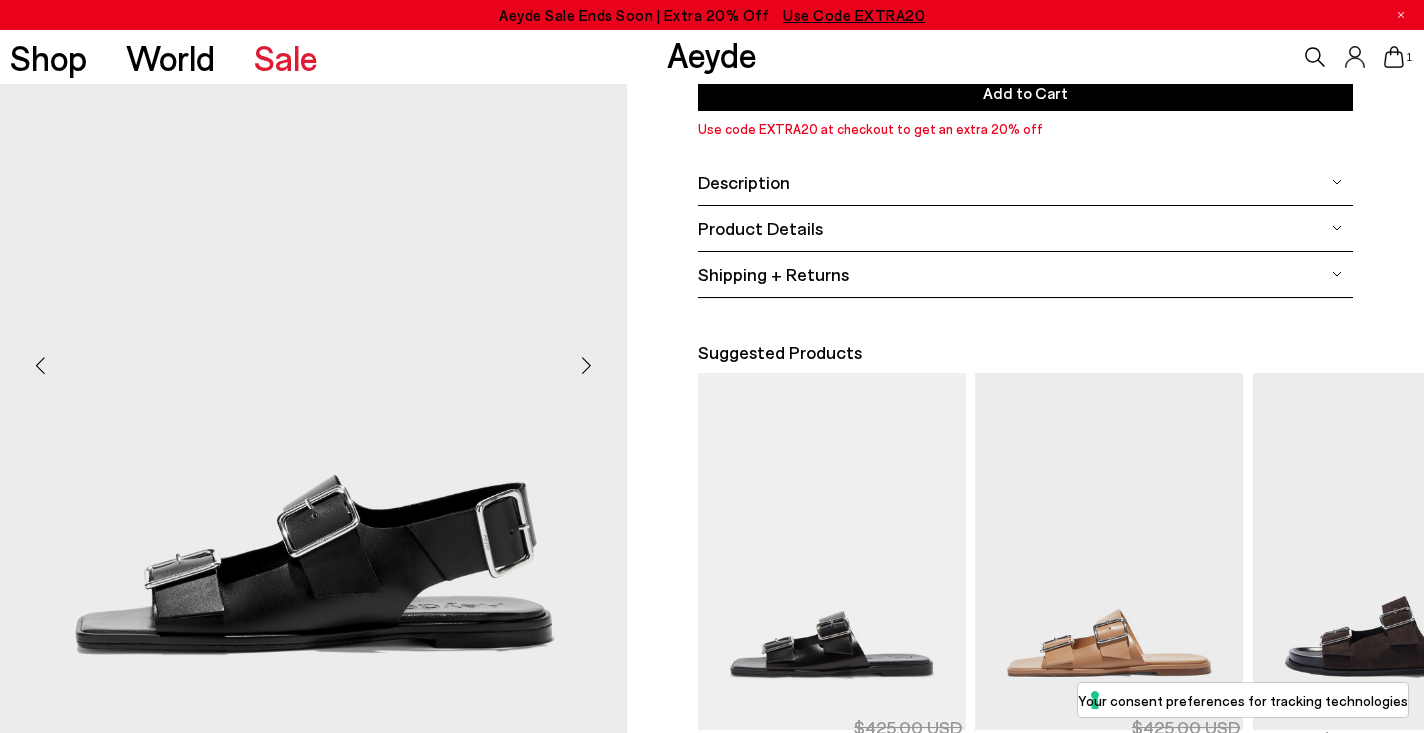click at bounding box center [587, 365] 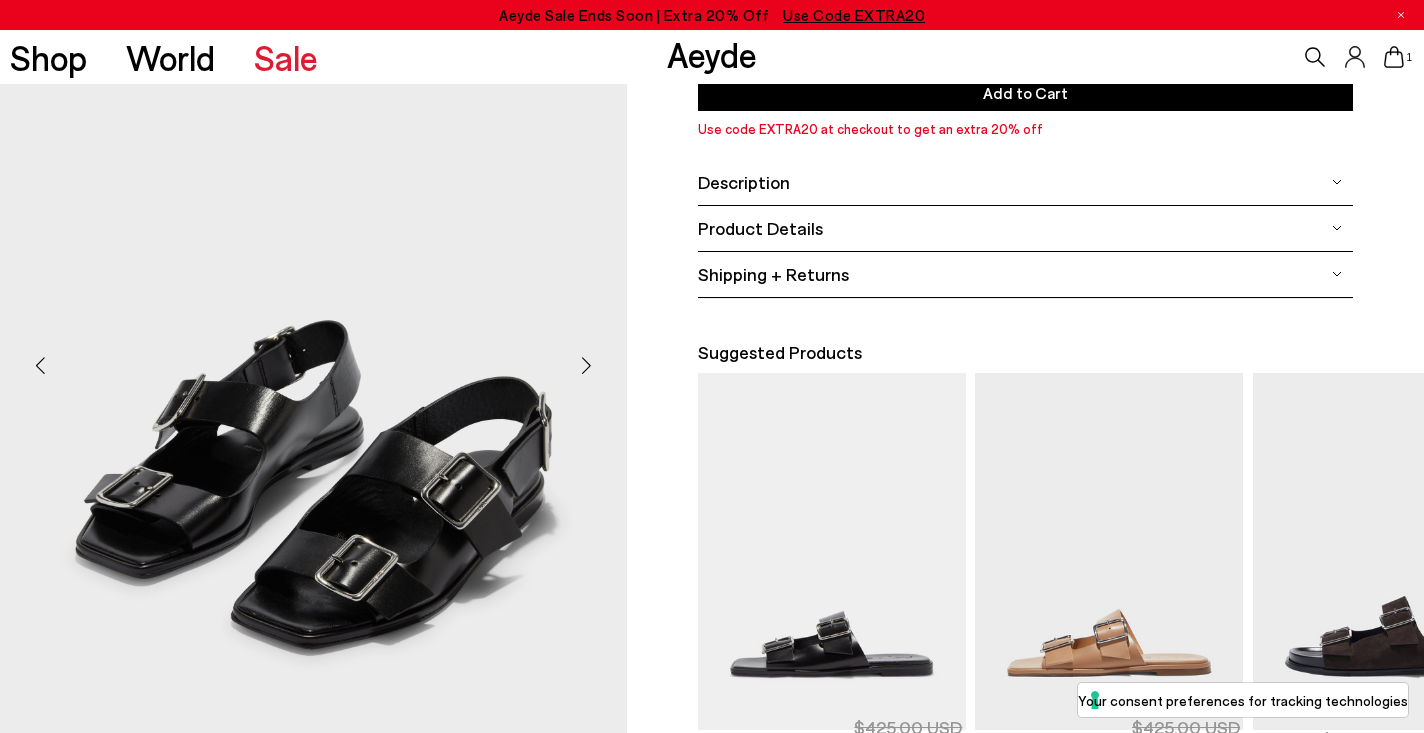 click at bounding box center [587, 365] 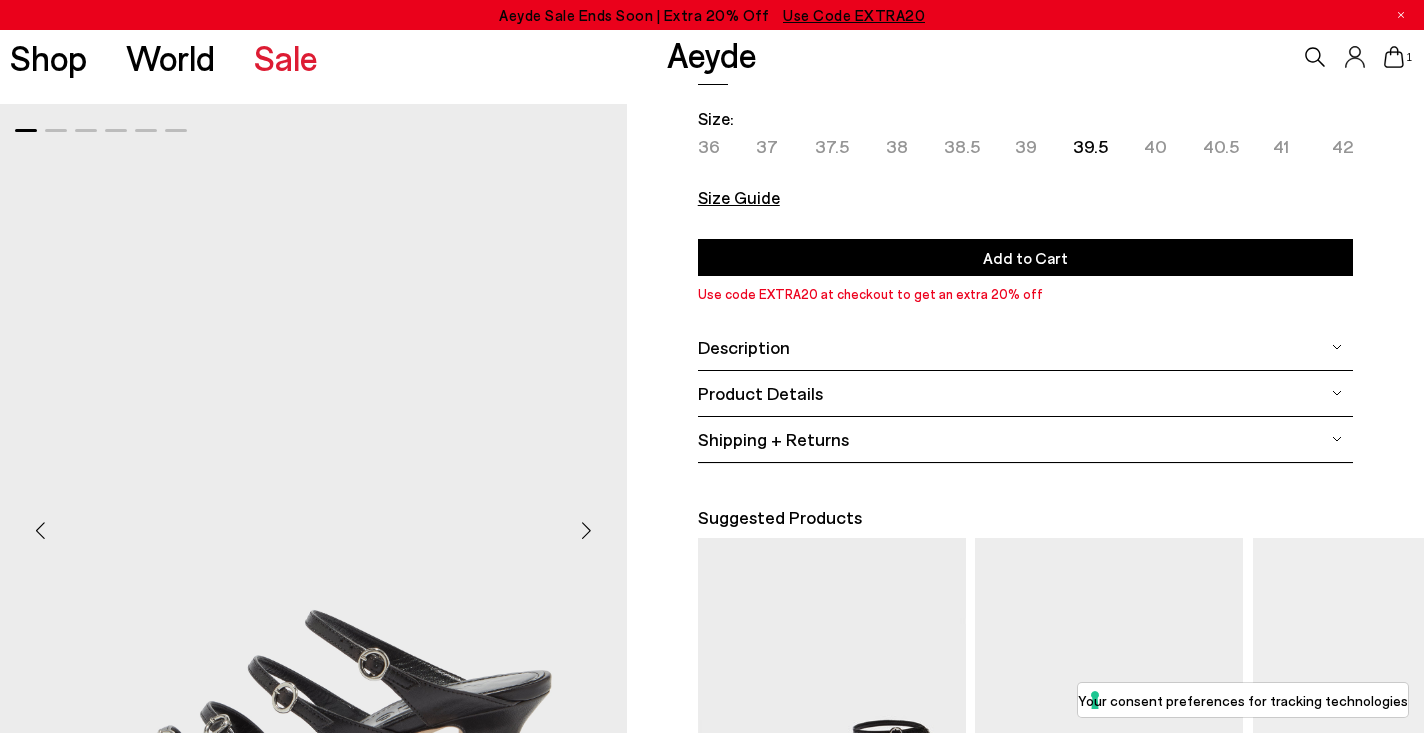 scroll, scrollTop: 169, scrollLeft: 0, axis: vertical 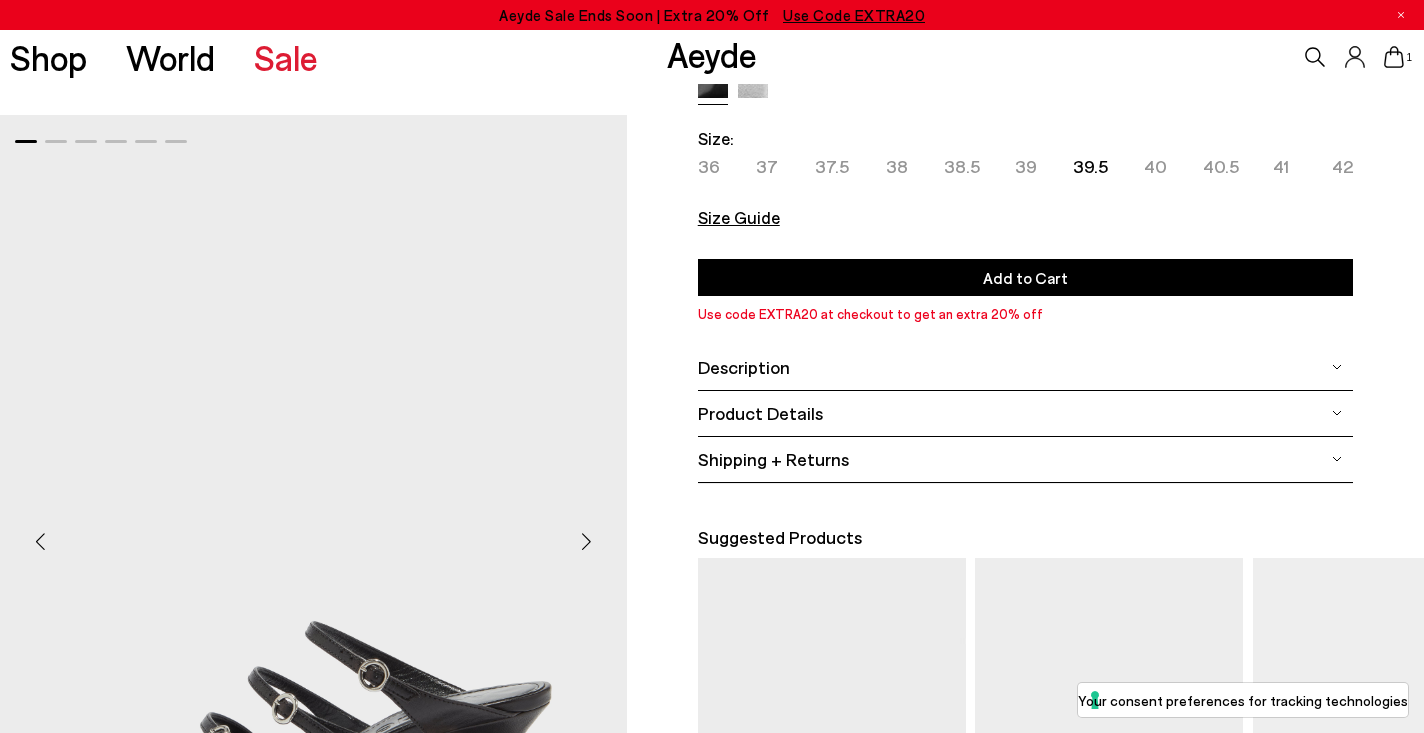 click at bounding box center (753, 85) 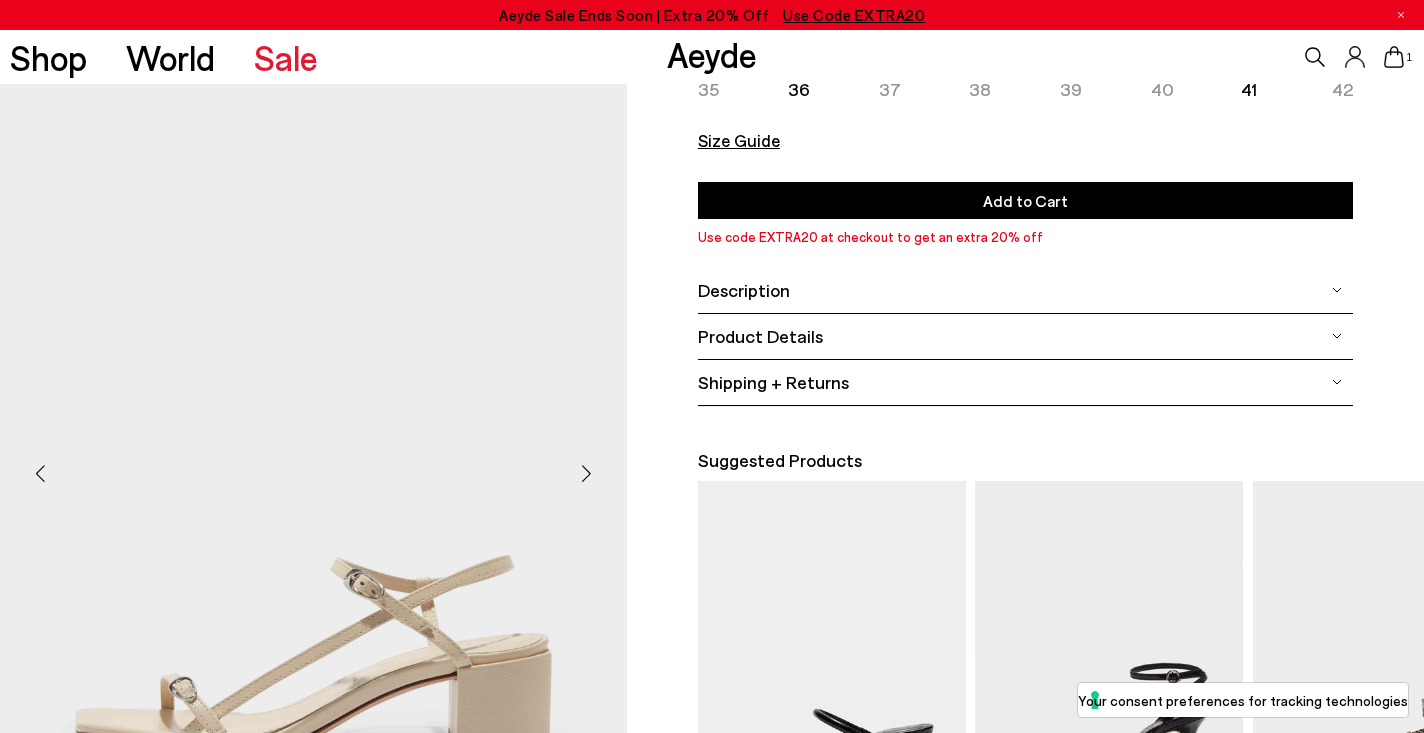 scroll, scrollTop: 326, scrollLeft: 0, axis: vertical 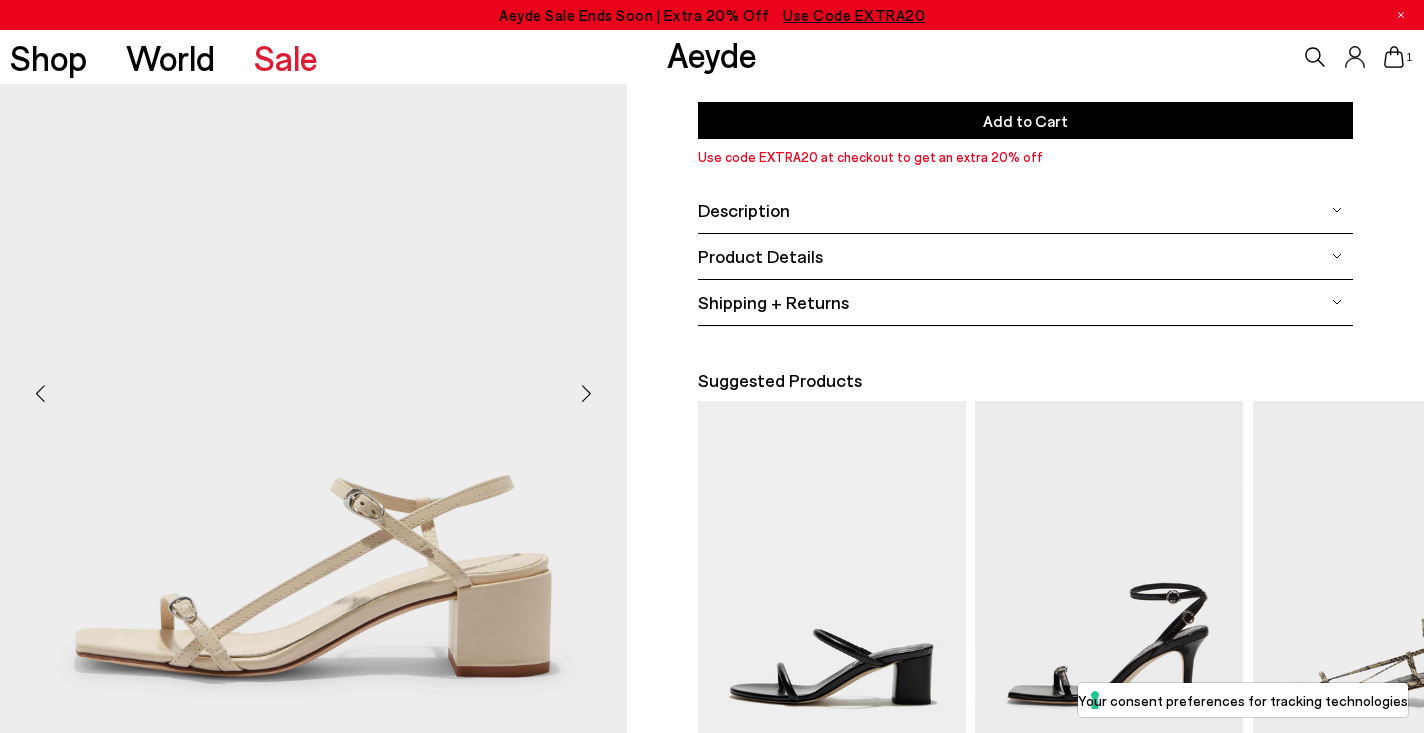 click at bounding box center [587, 393] 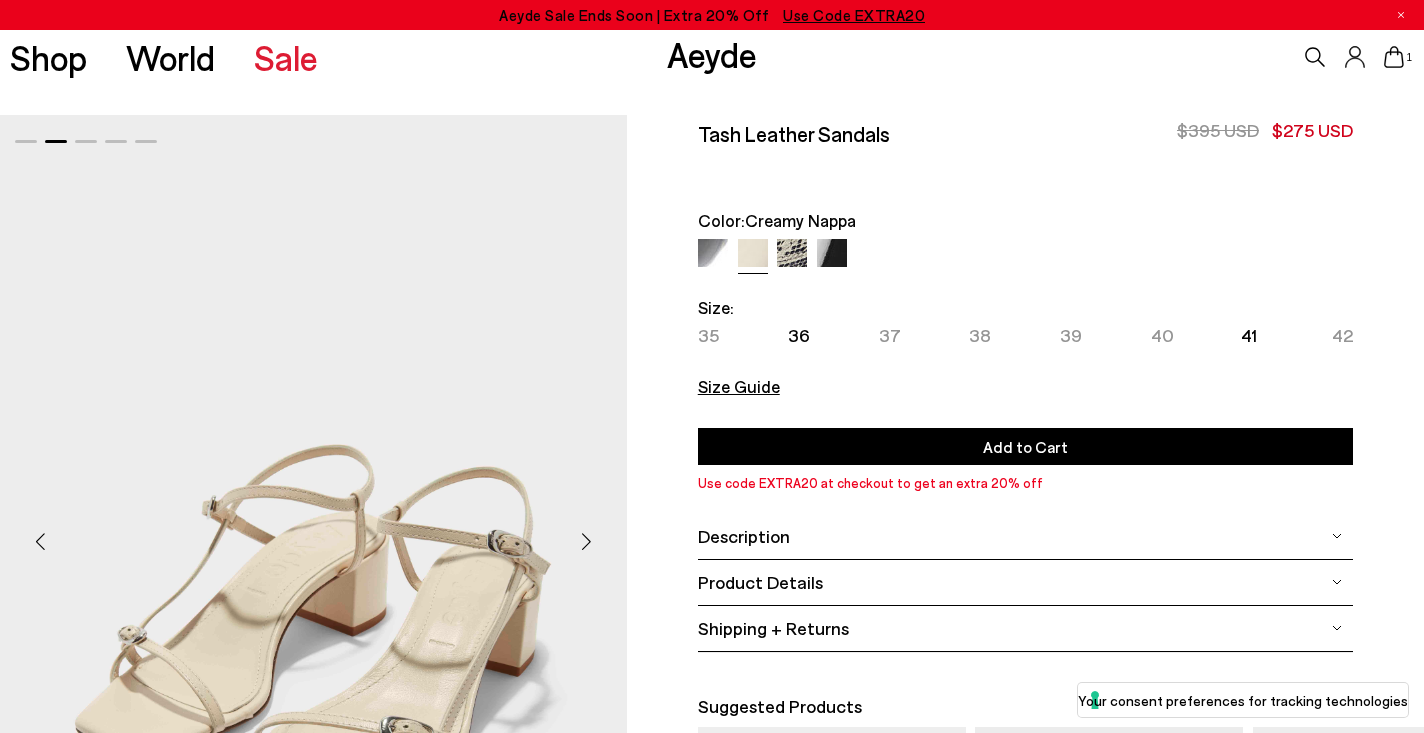 scroll, scrollTop: 0, scrollLeft: 0, axis: both 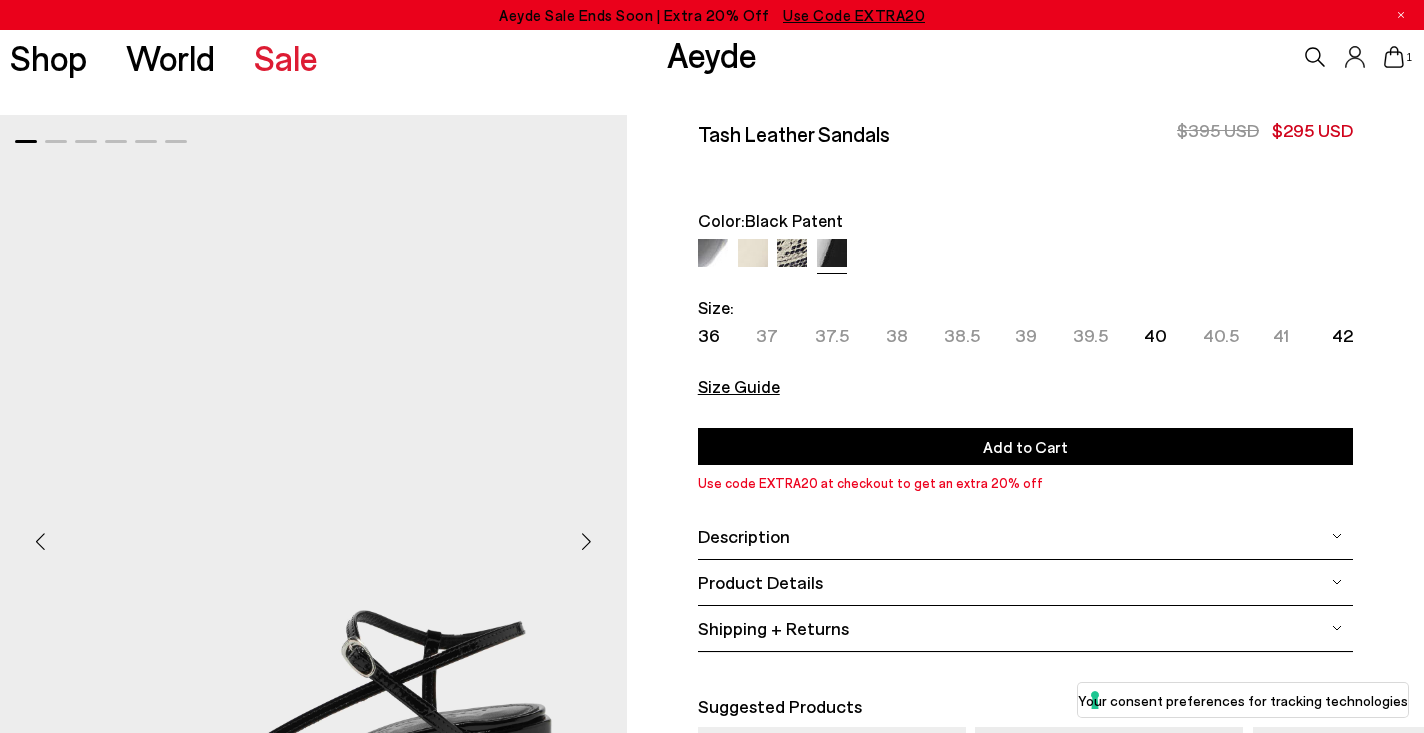 click at bounding box center [713, 254] 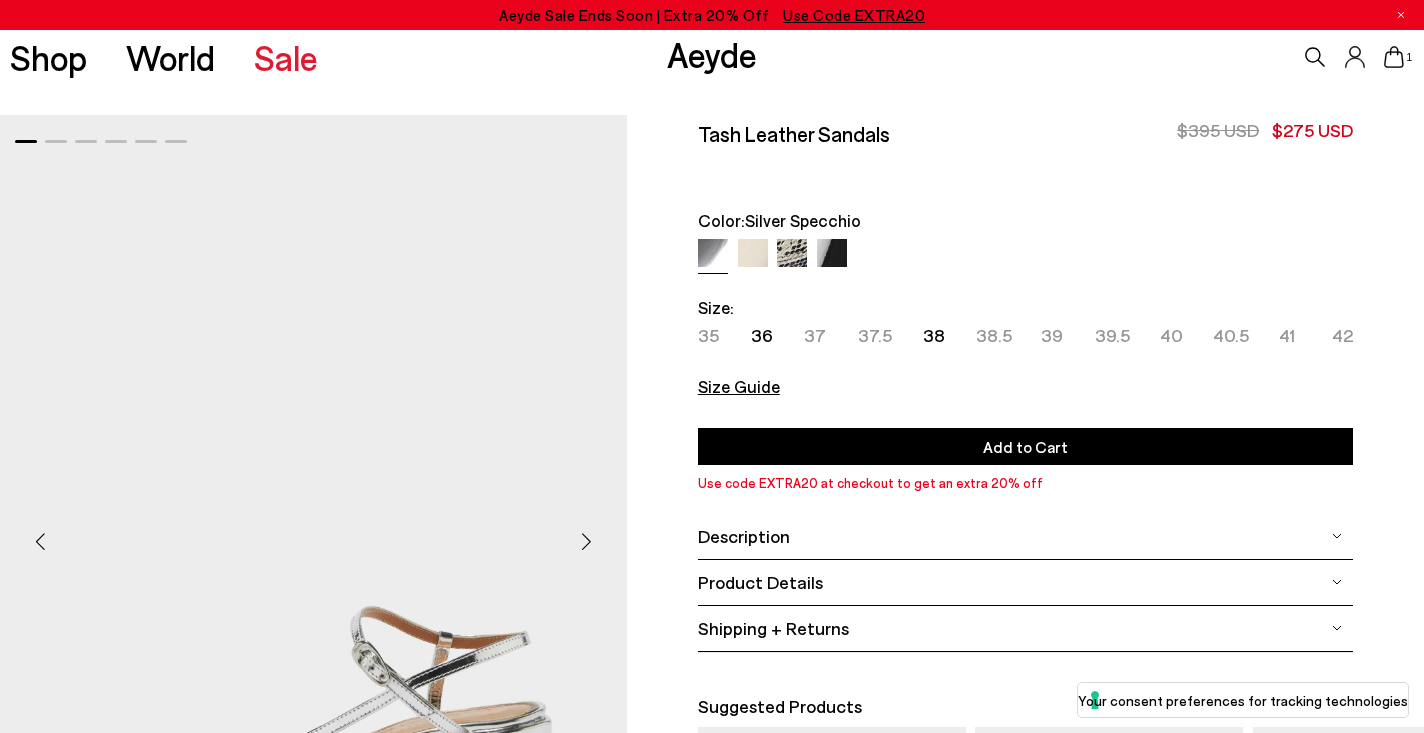 scroll, scrollTop: 280, scrollLeft: 0, axis: vertical 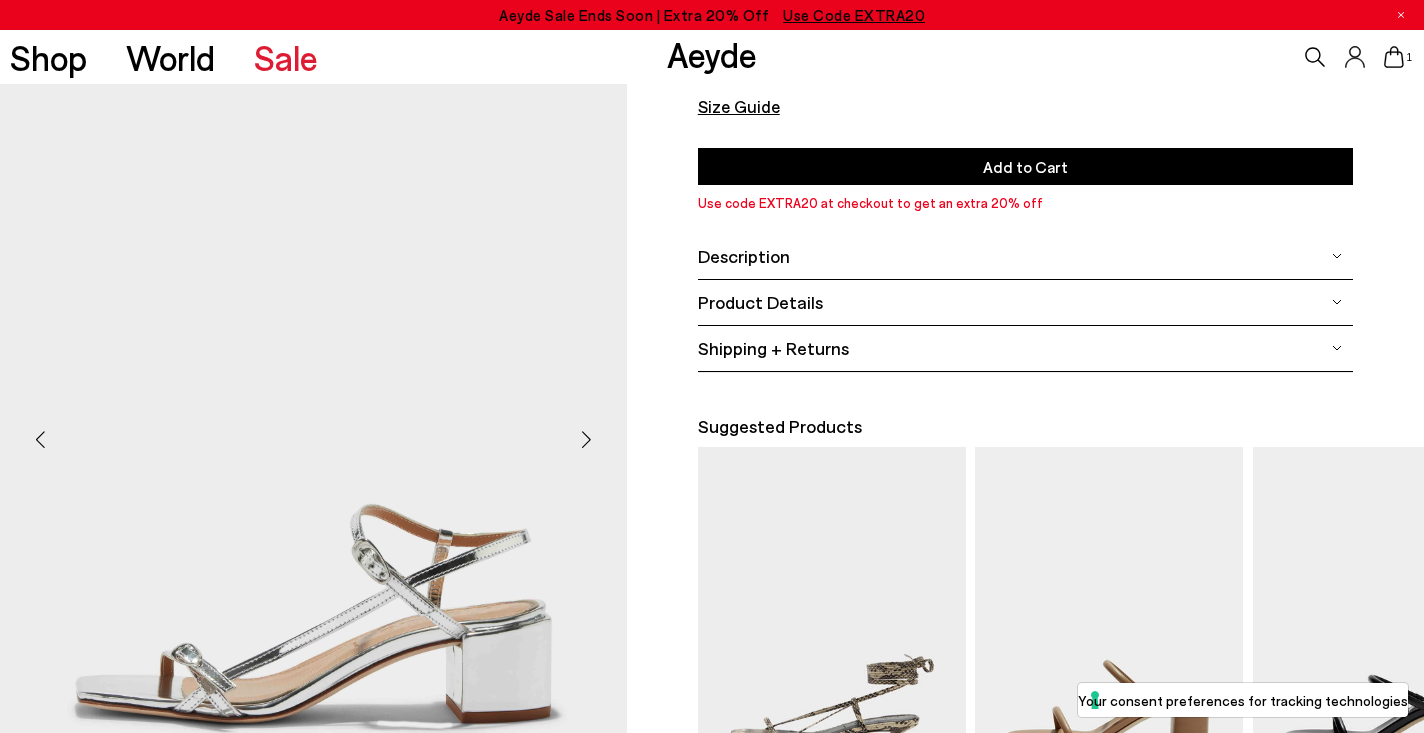 click at bounding box center (587, 439) 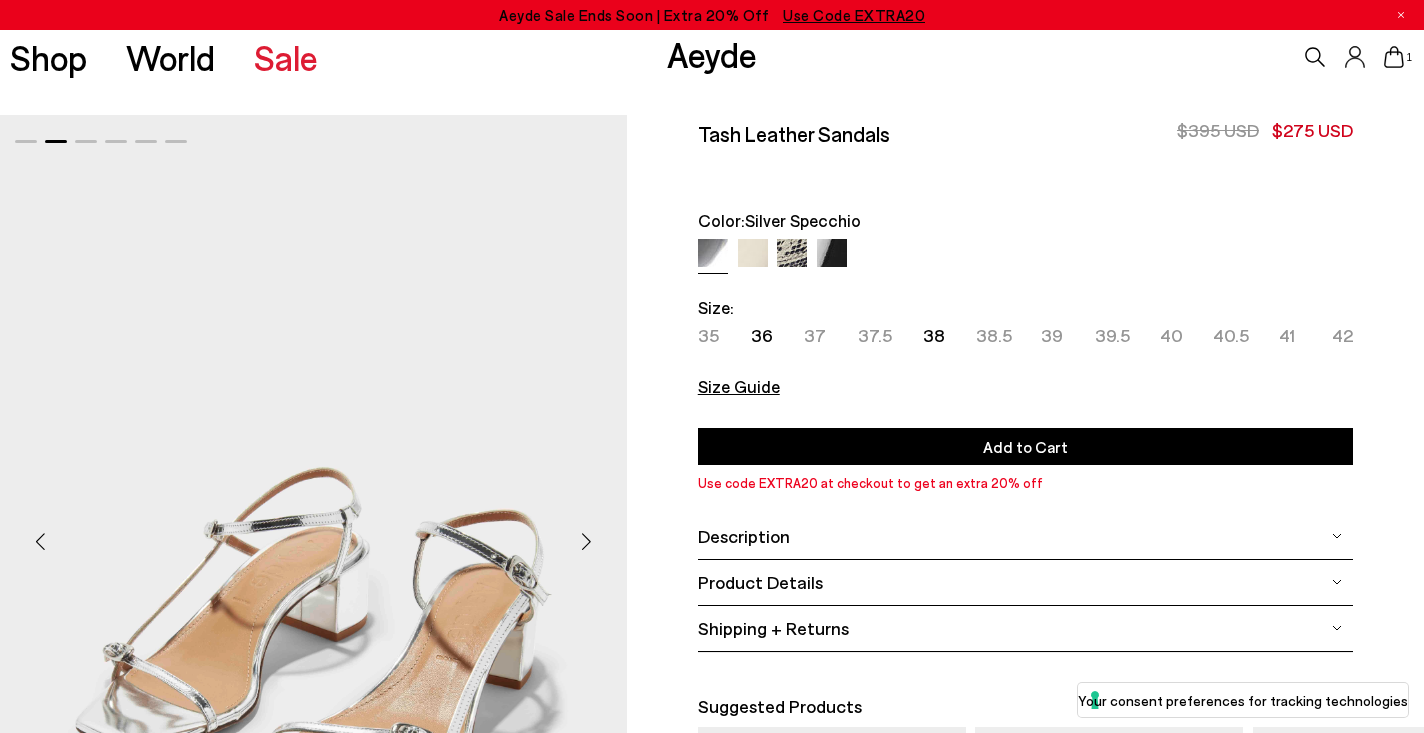 scroll, scrollTop: 0, scrollLeft: 0, axis: both 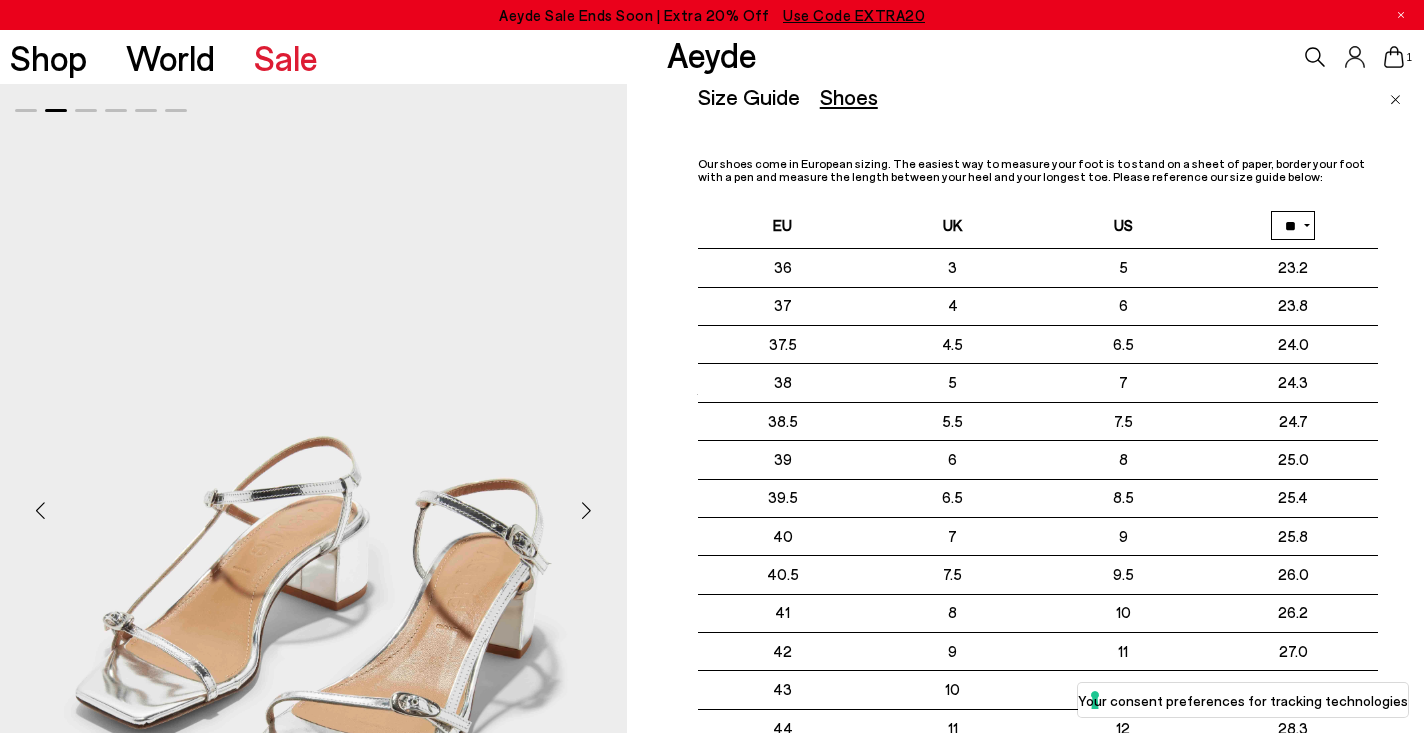 click at bounding box center [1395, 100] 